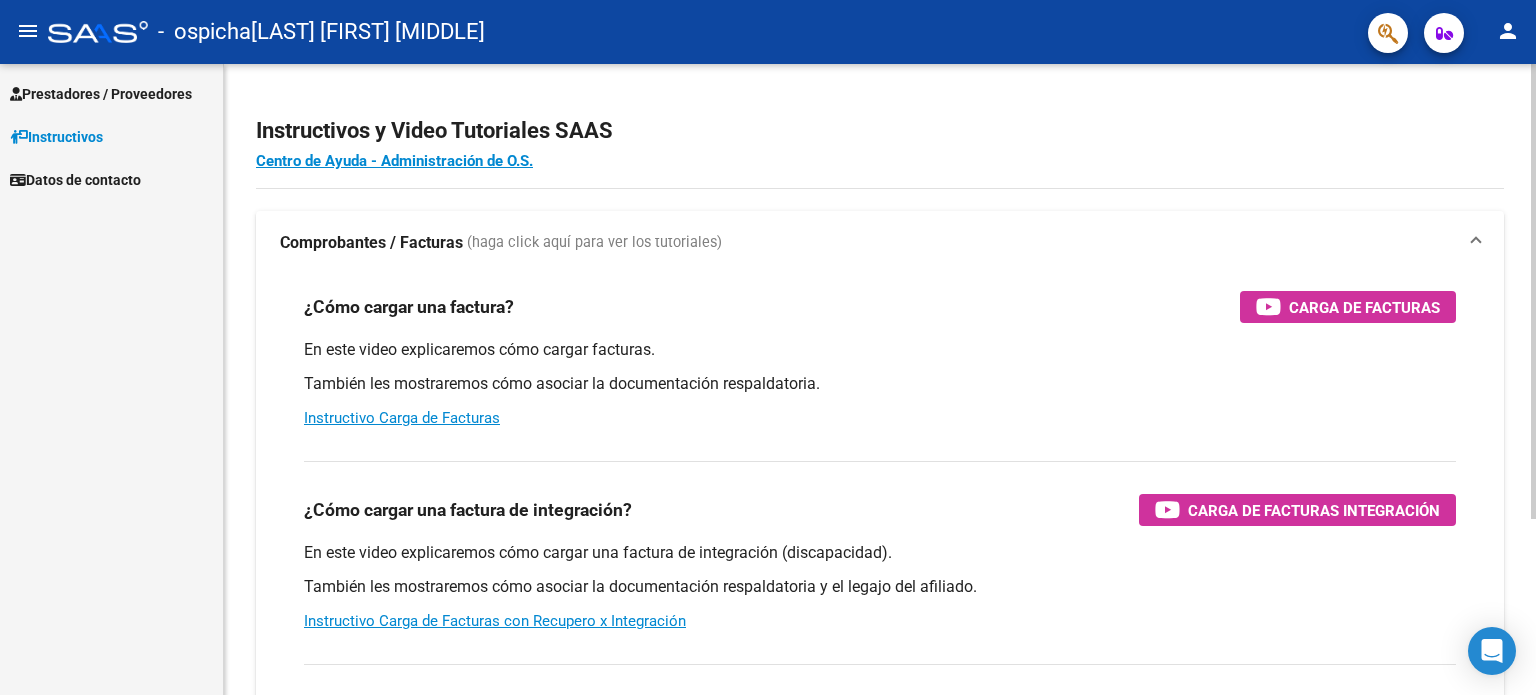scroll, scrollTop: 0, scrollLeft: 0, axis: both 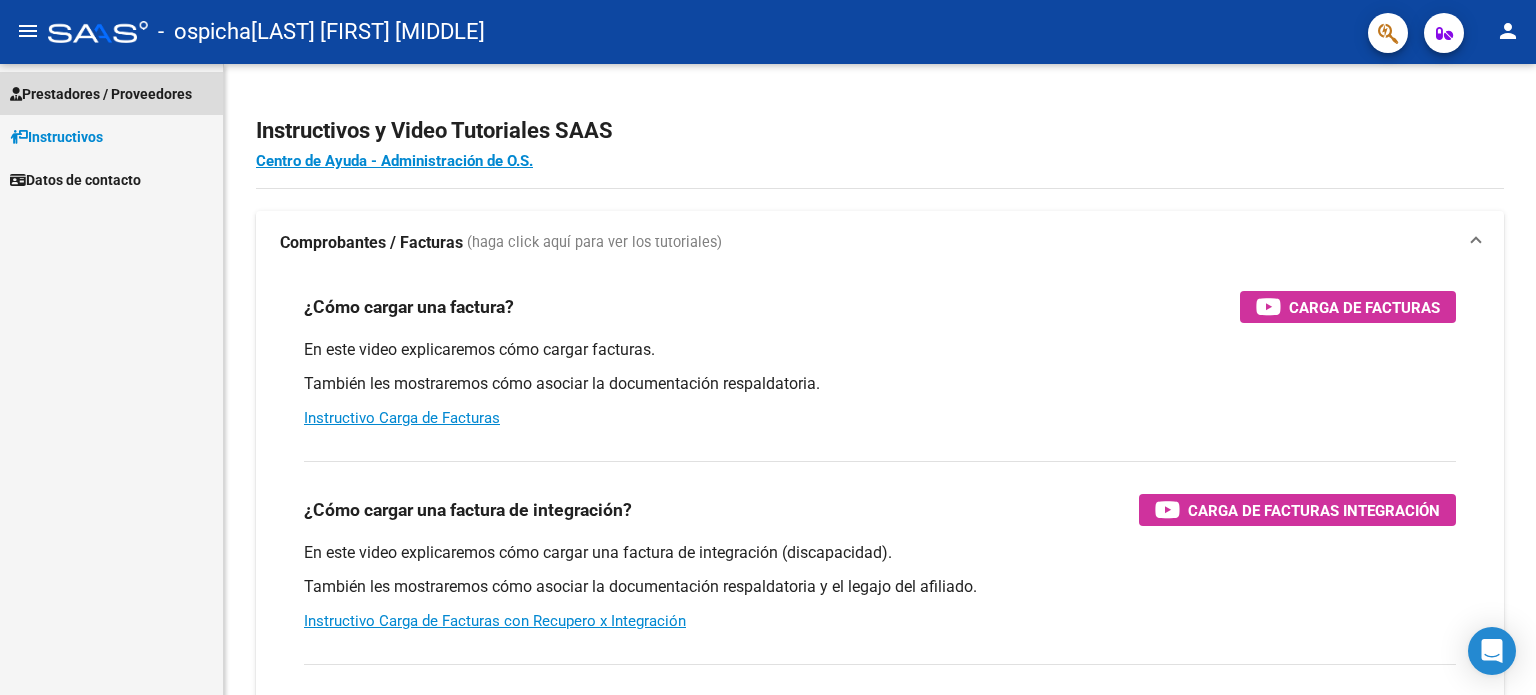 click on "Prestadores / Proveedores" at bounding box center [101, 94] 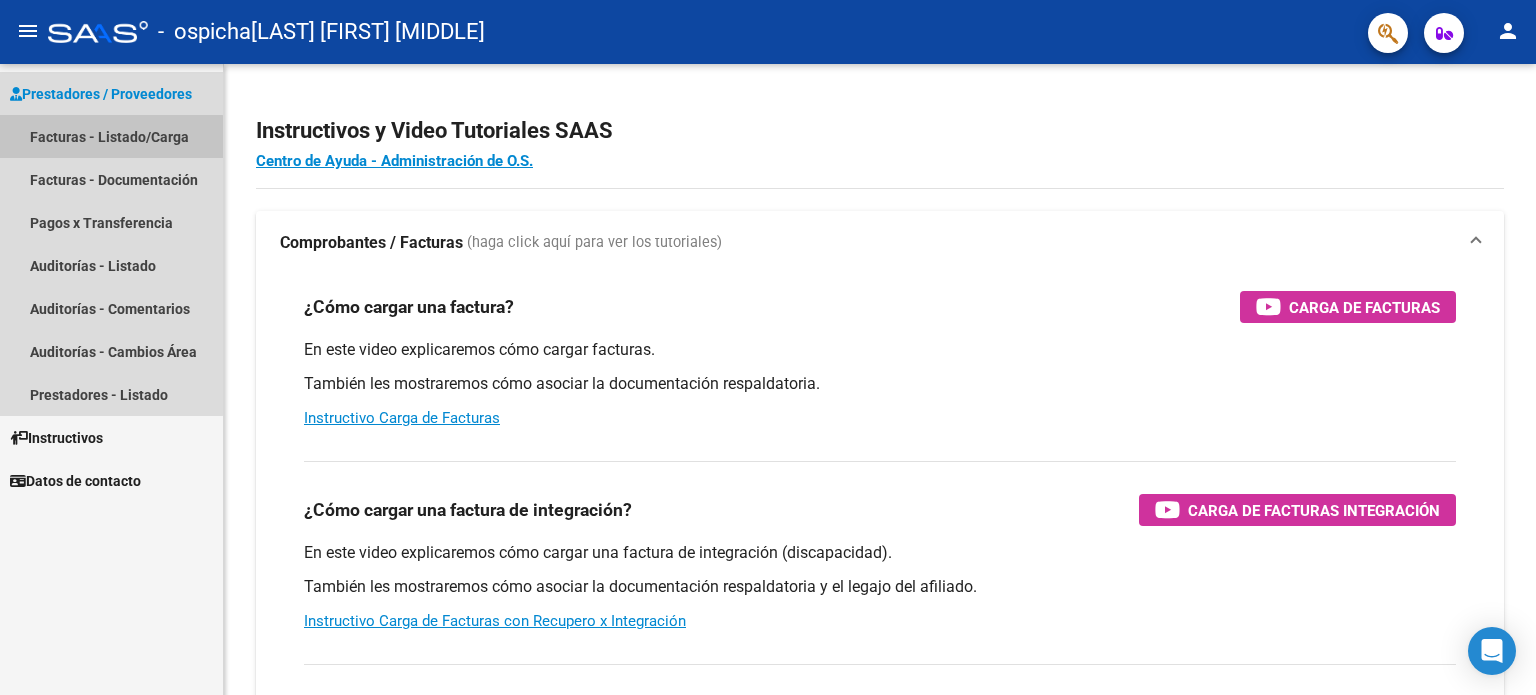 click on "Facturas - Listado/Carga" at bounding box center (111, 136) 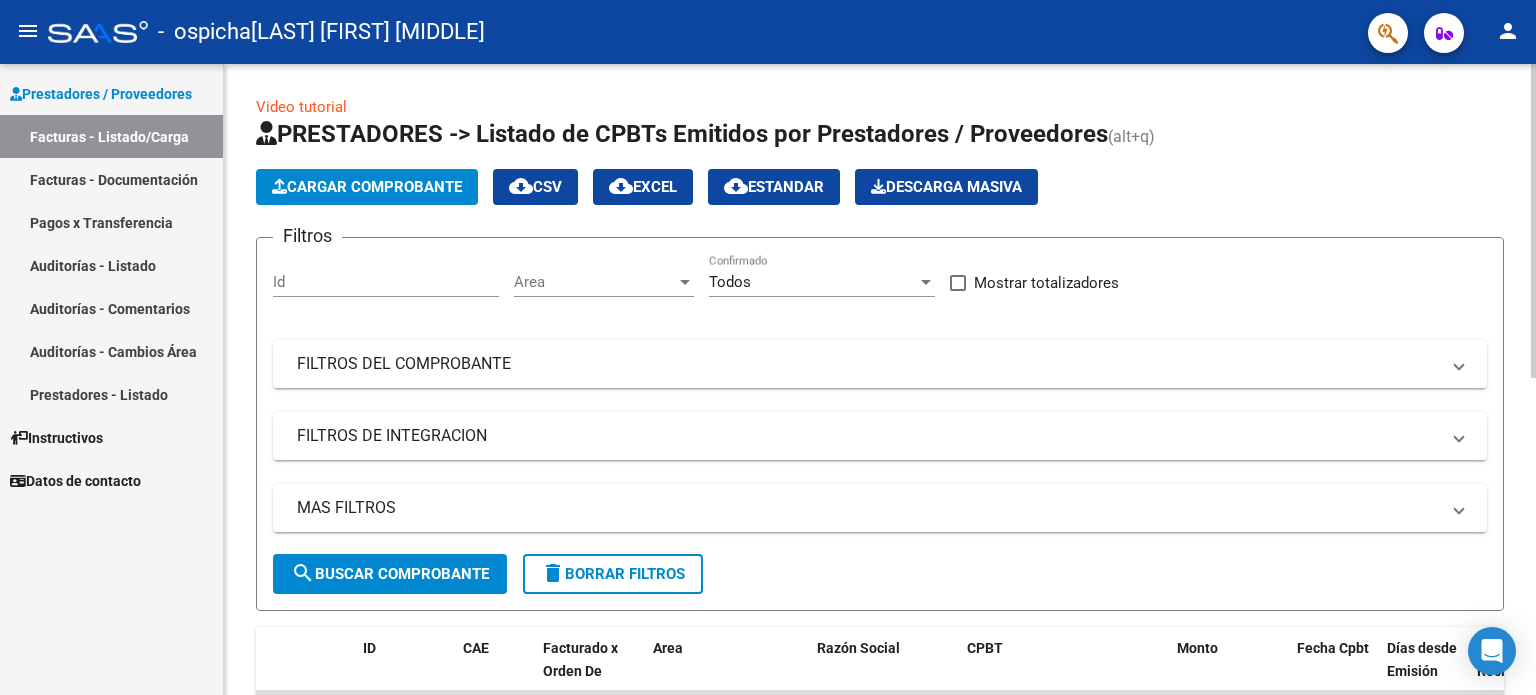 click on "Cargar Comprobante" 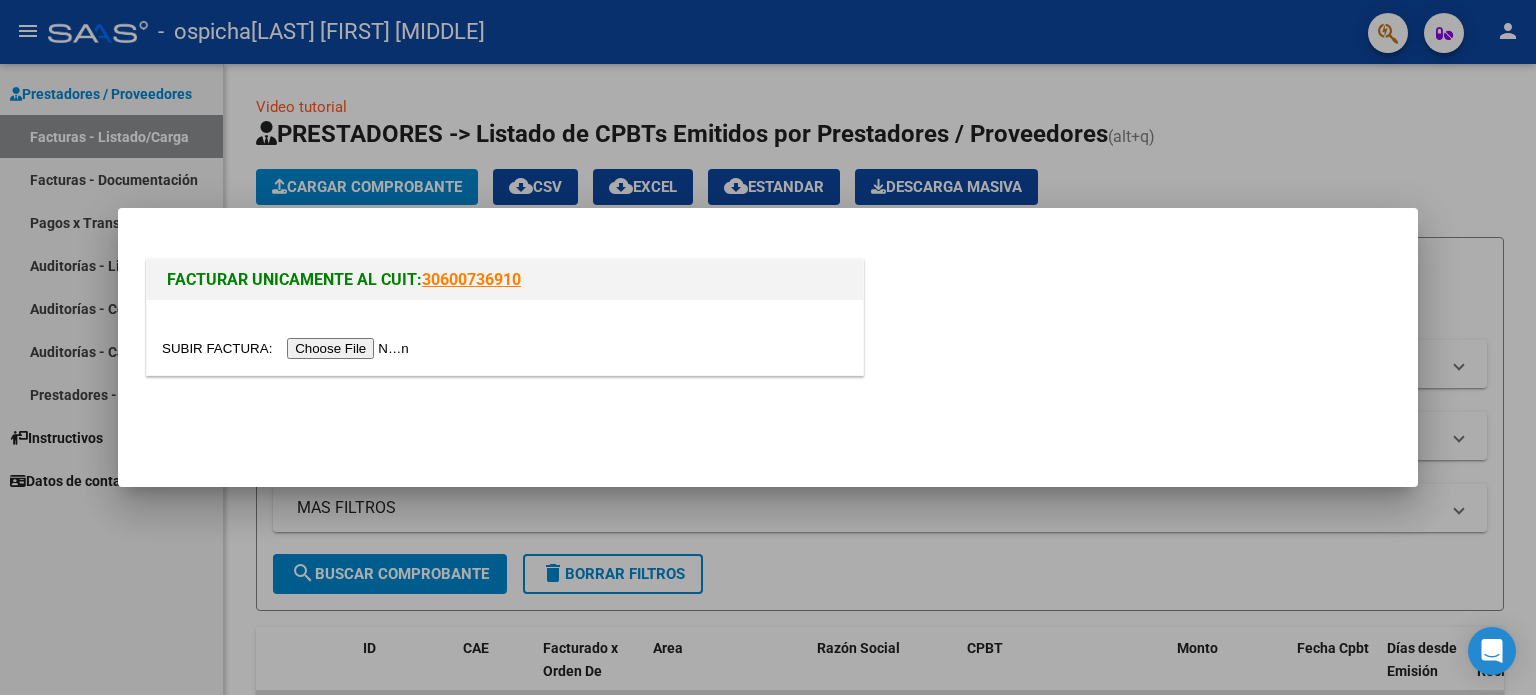 click at bounding box center (288, 348) 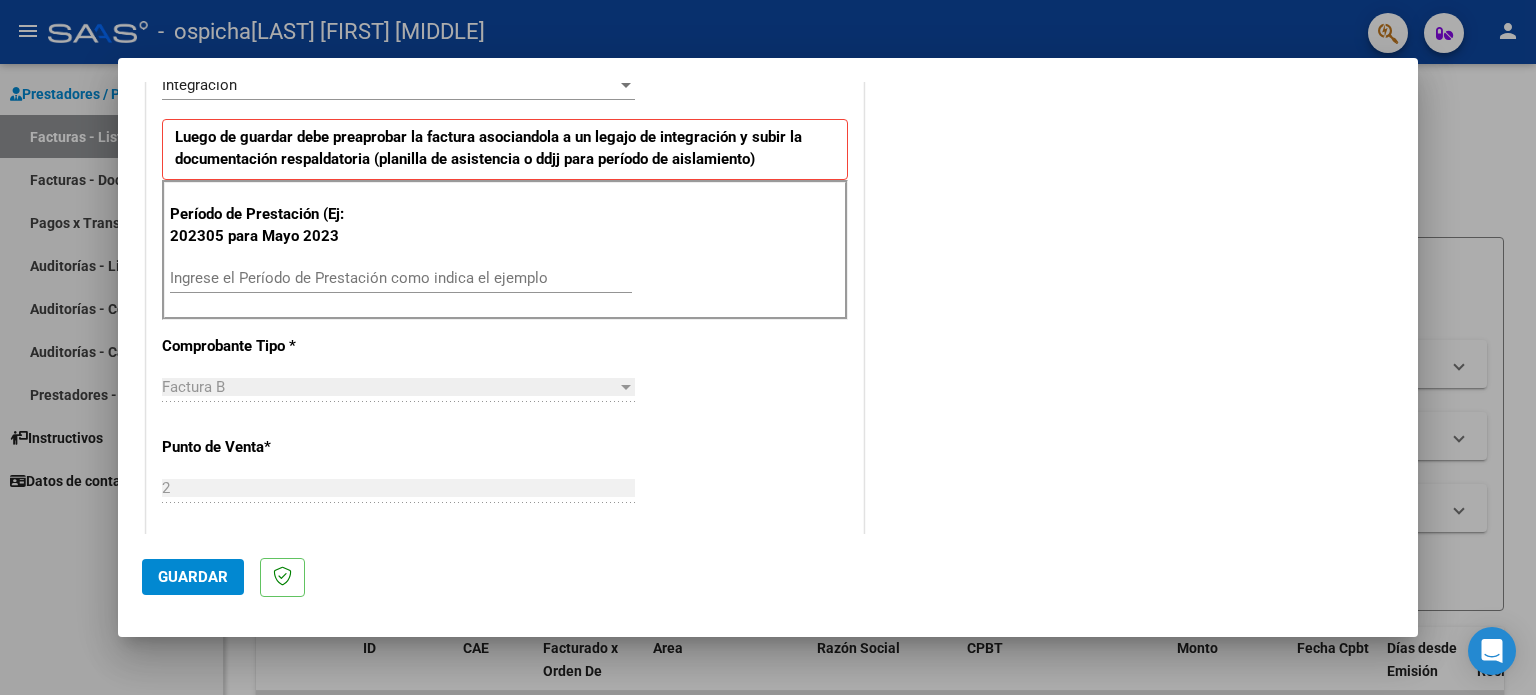 scroll, scrollTop: 500, scrollLeft: 0, axis: vertical 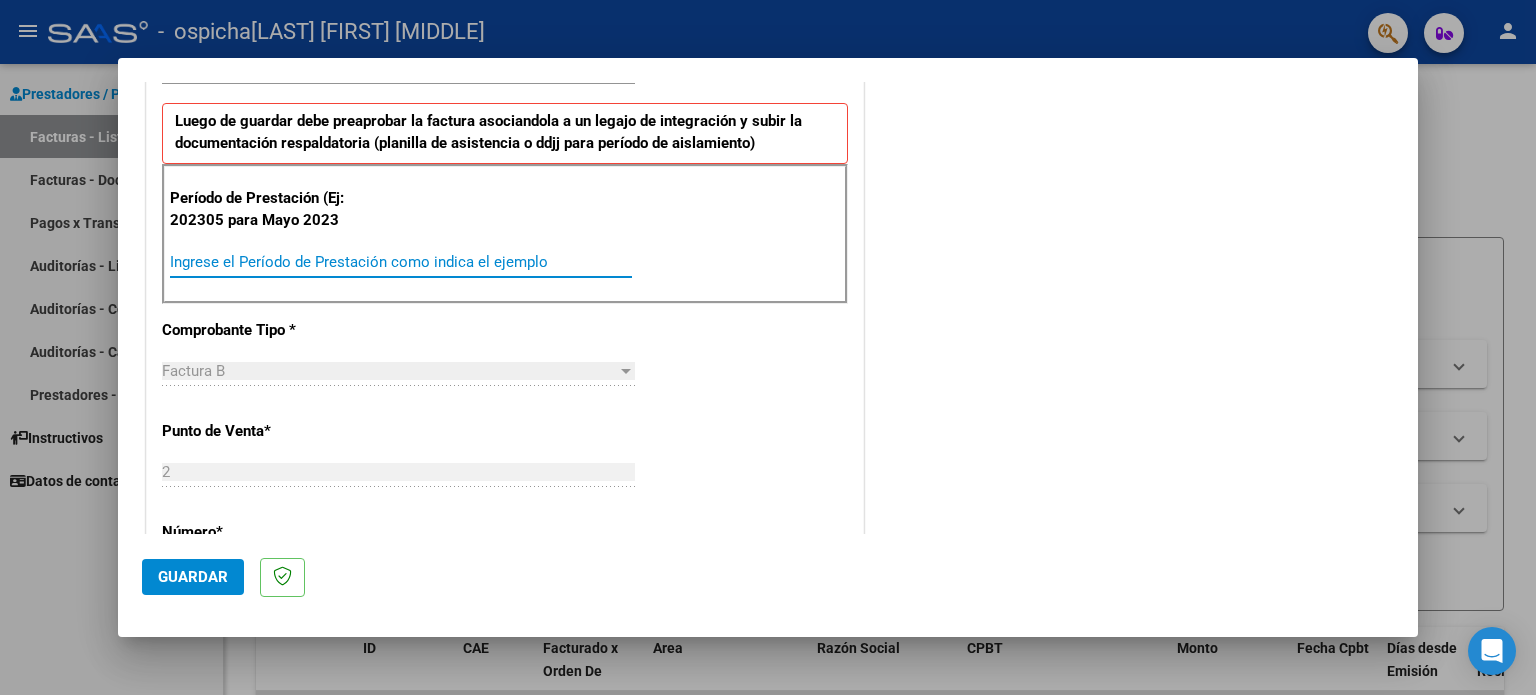 click on "Ingrese el Período de Prestación como indica el ejemplo" at bounding box center [401, 262] 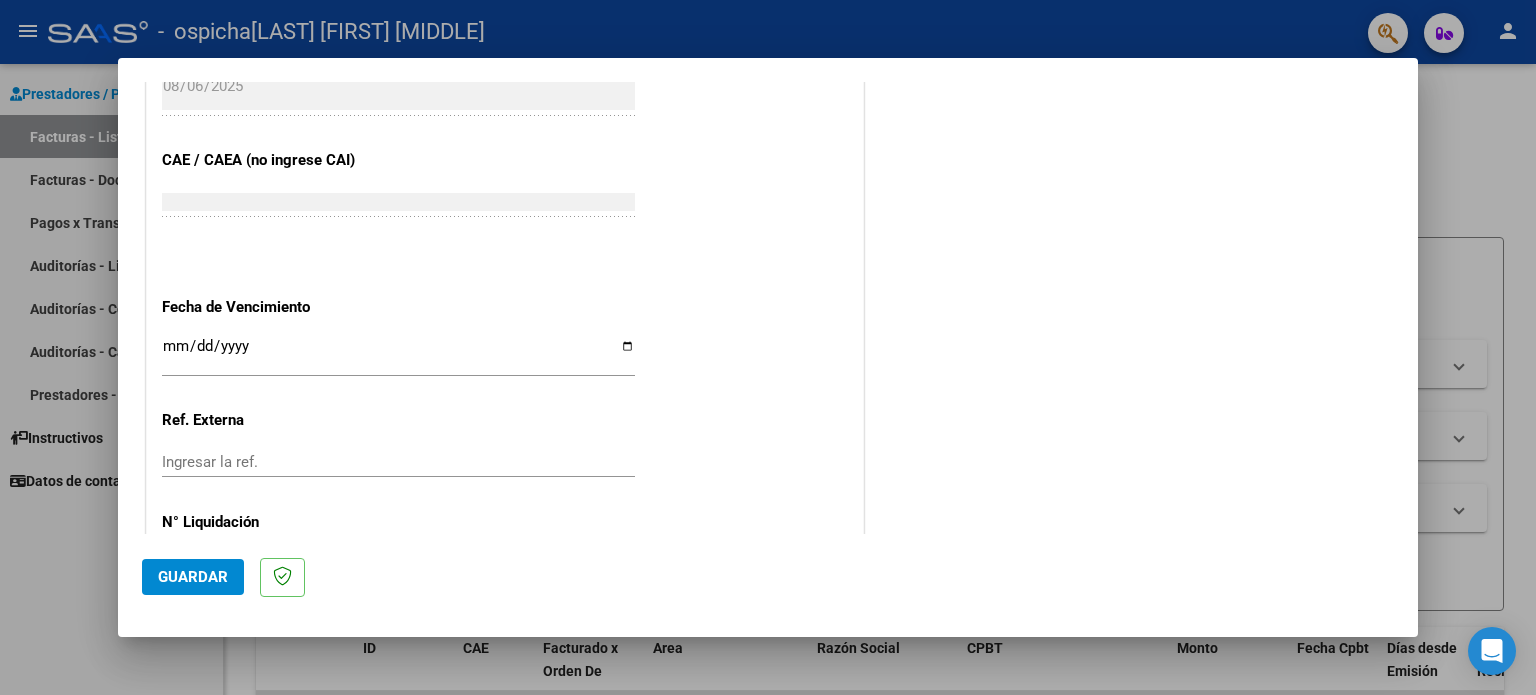 scroll, scrollTop: 1200, scrollLeft: 0, axis: vertical 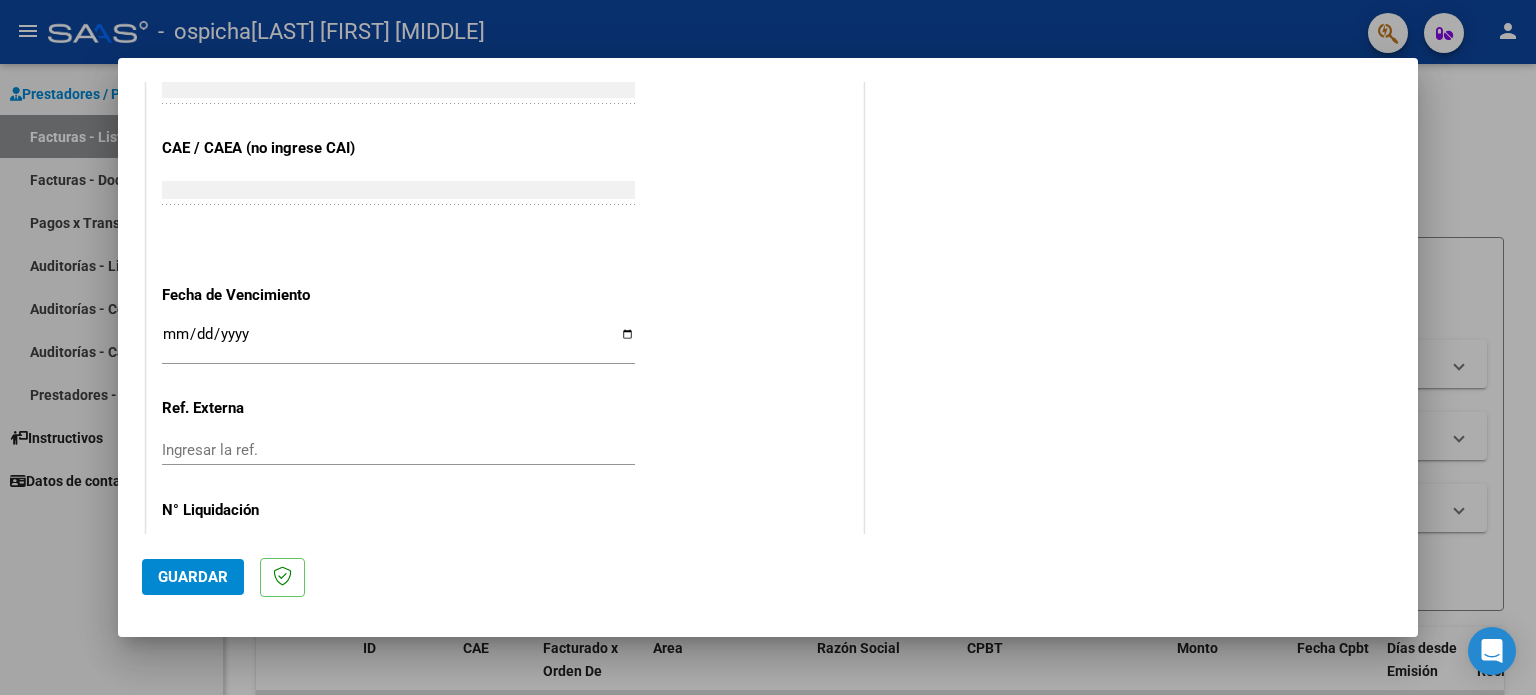 type on "202507" 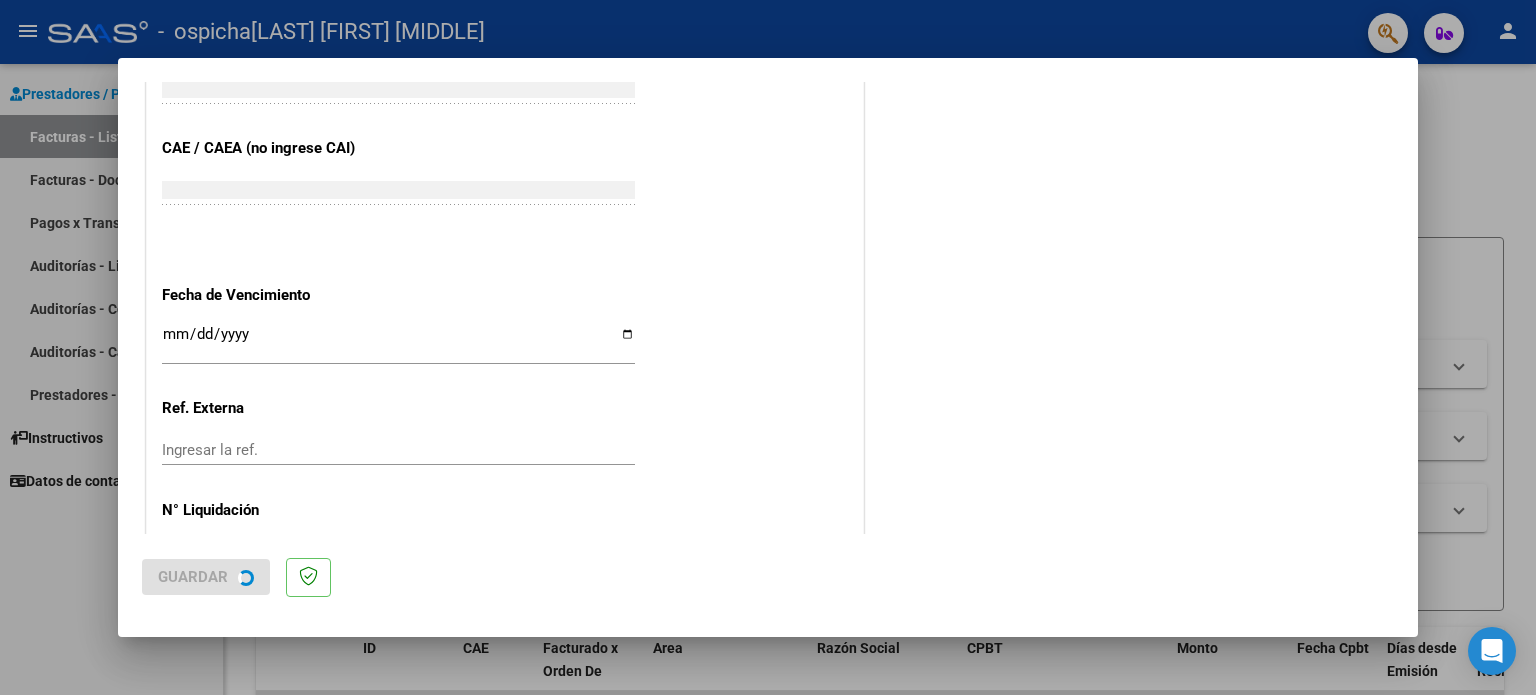 scroll, scrollTop: 0, scrollLeft: 0, axis: both 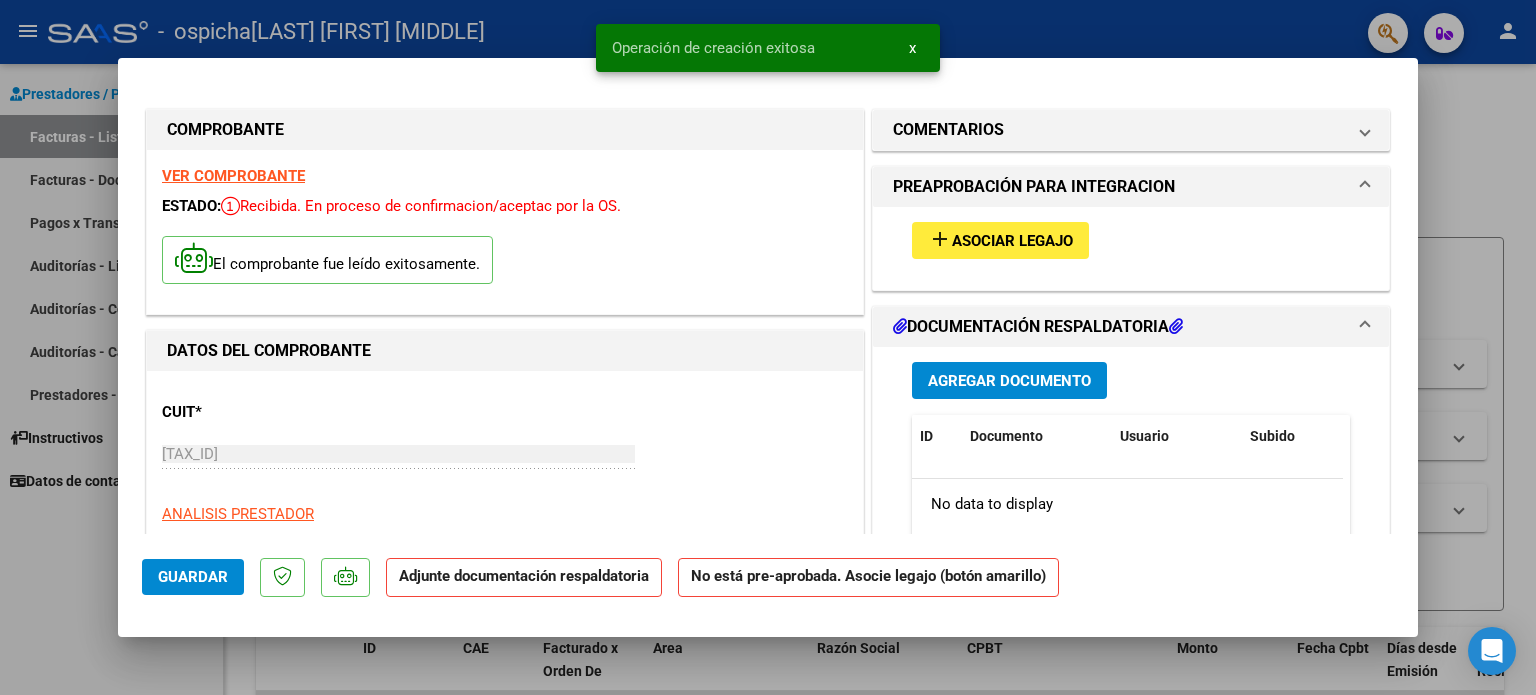 click on "Asociar Legajo" at bounding box center [1012, 241] 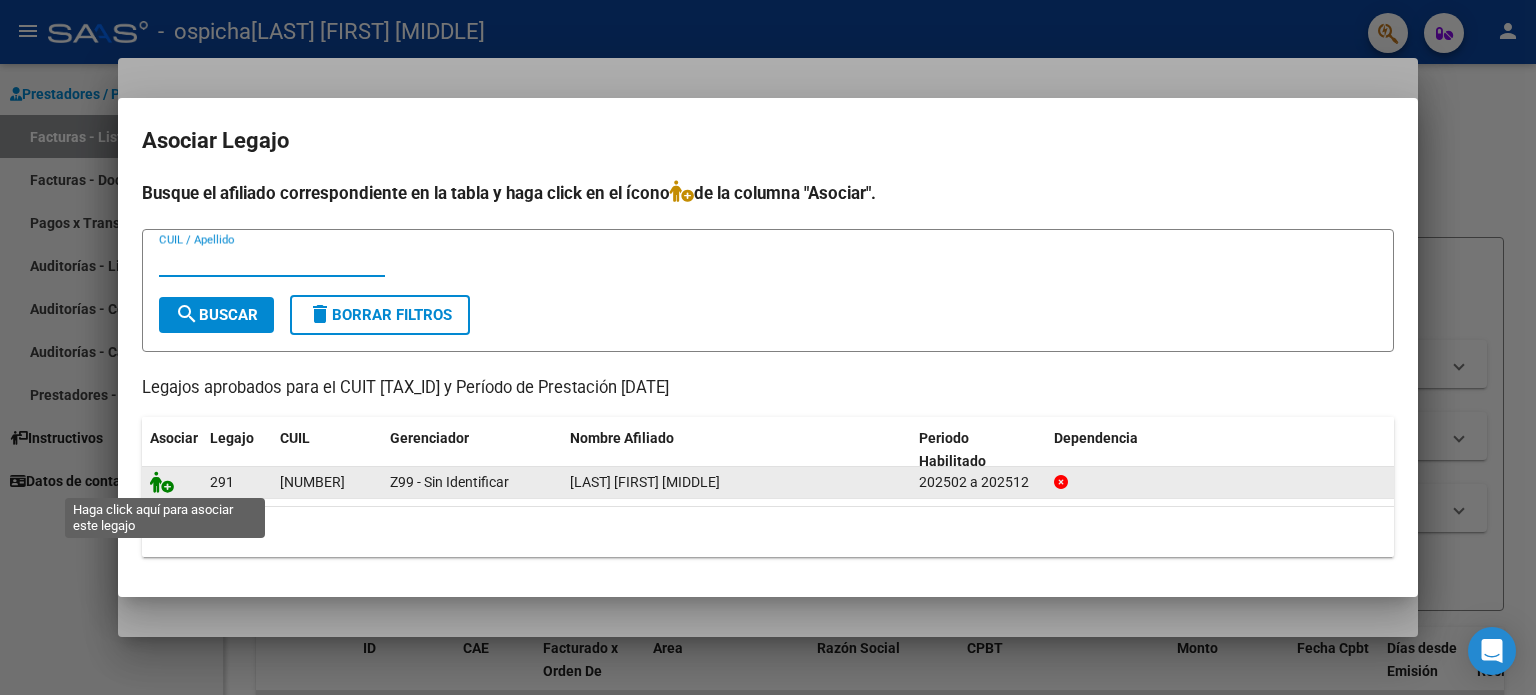 click 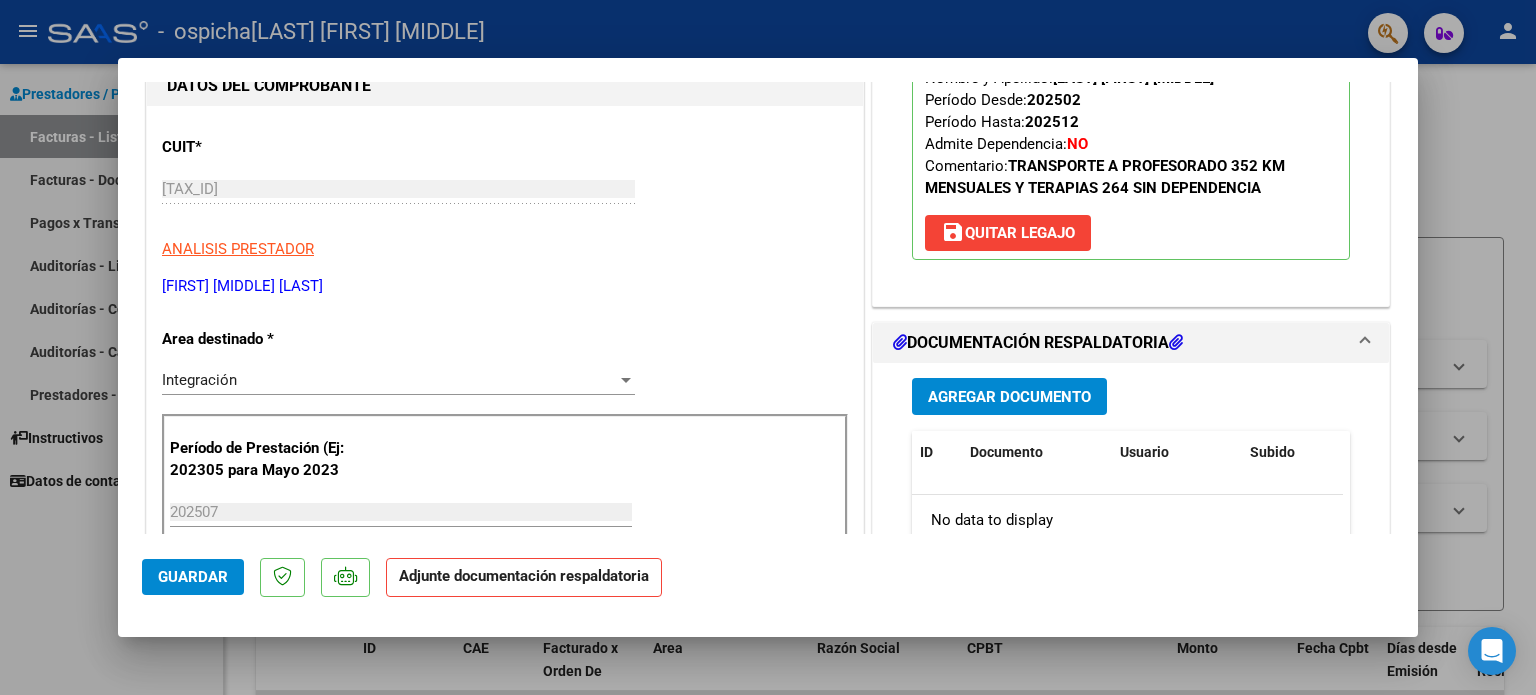 scroll, scrollTop: 300, scrollLeft: 0, axis: vertical 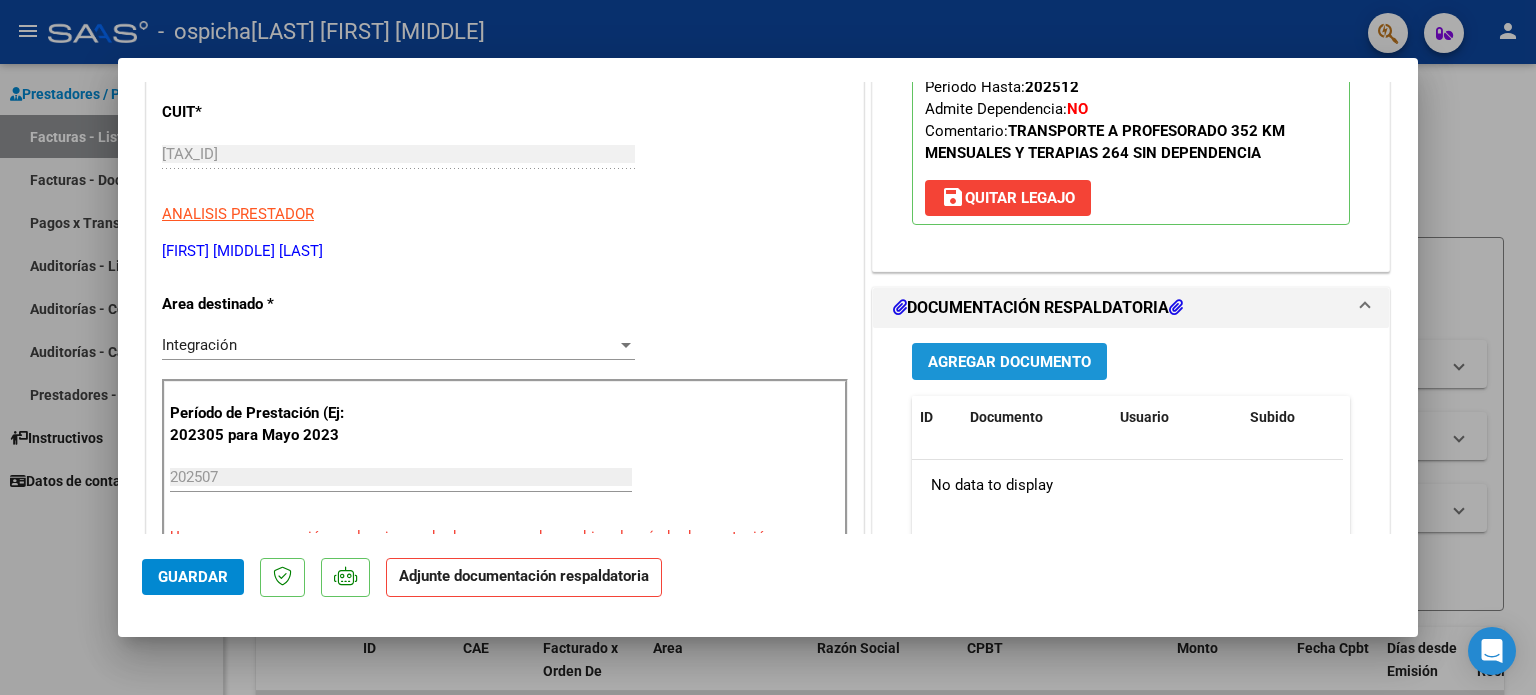 click on "Agregar Documento" at bounding box center (1009, 362) 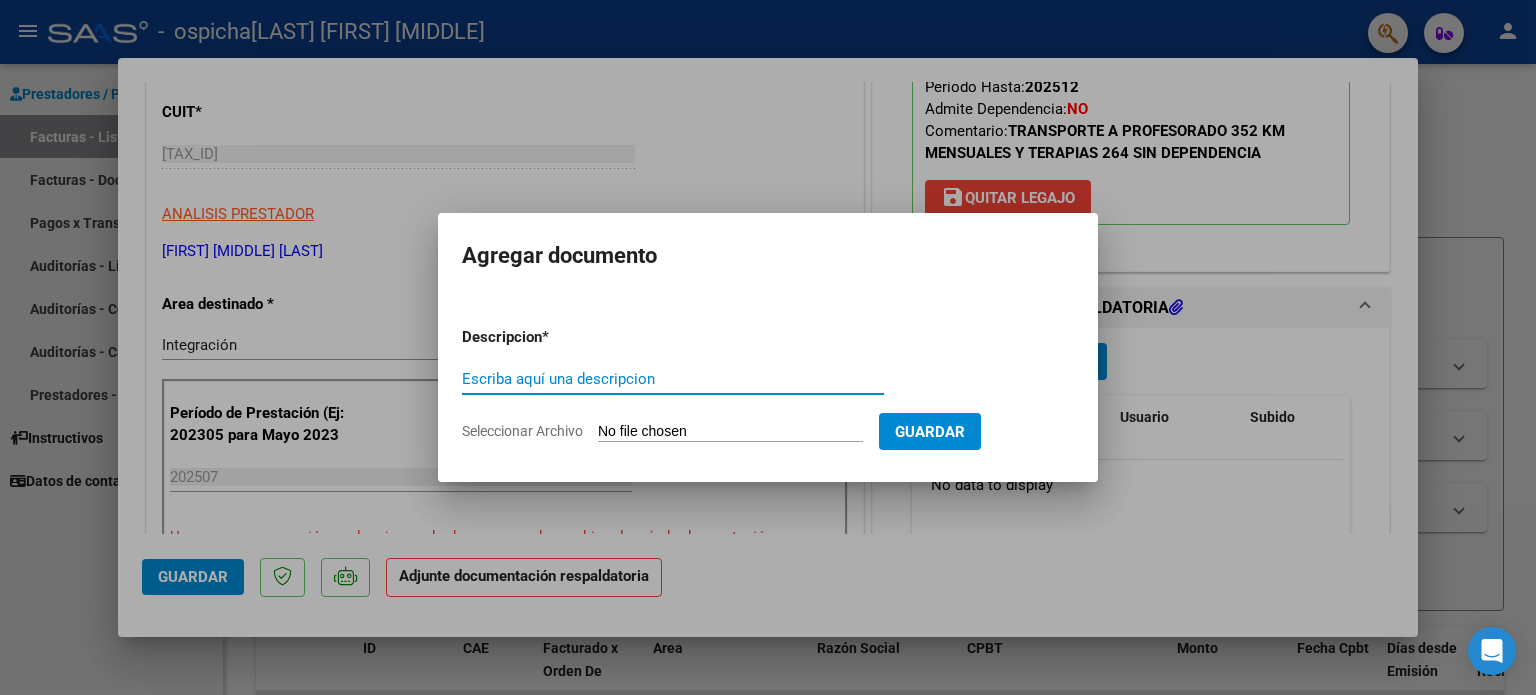 click on "Escriba aquí una descripcion" at bounding box center [673, 379] 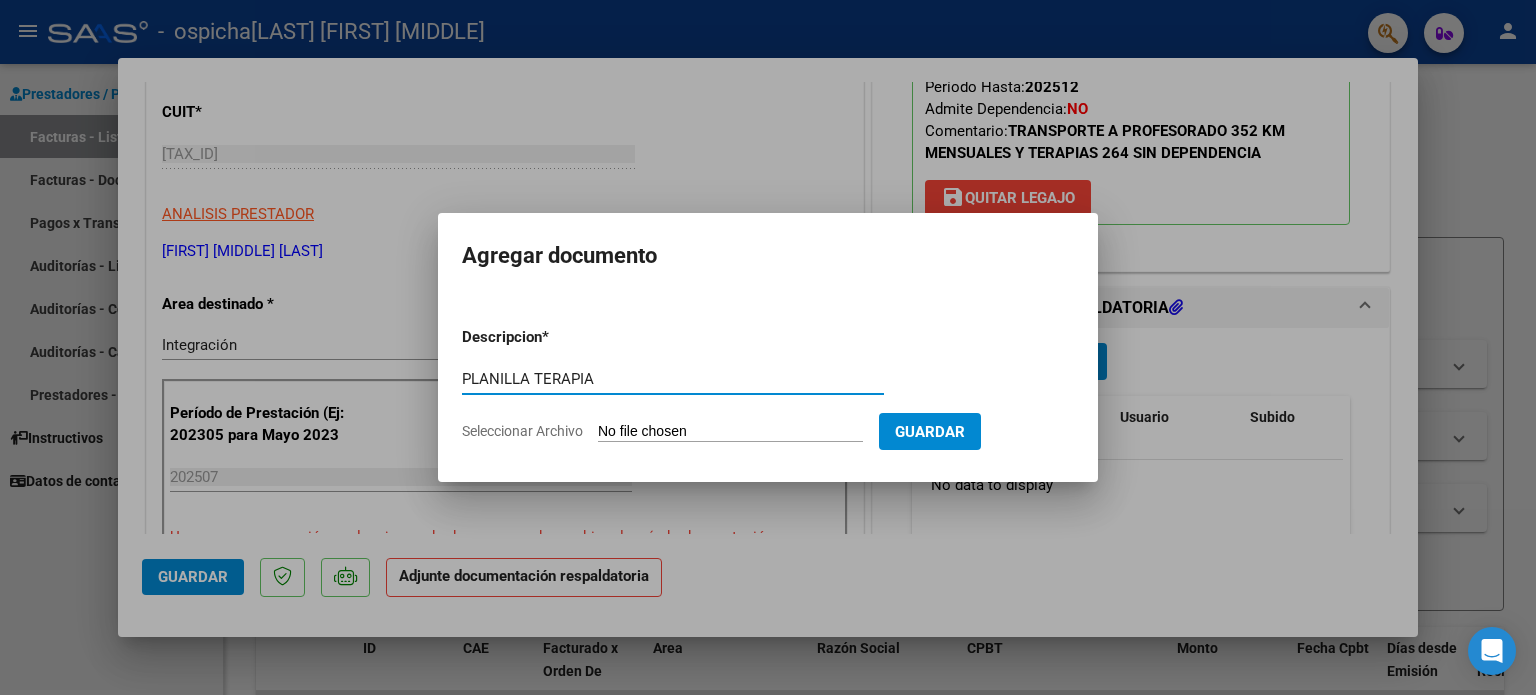type on "PLANILLA TERAPIA" 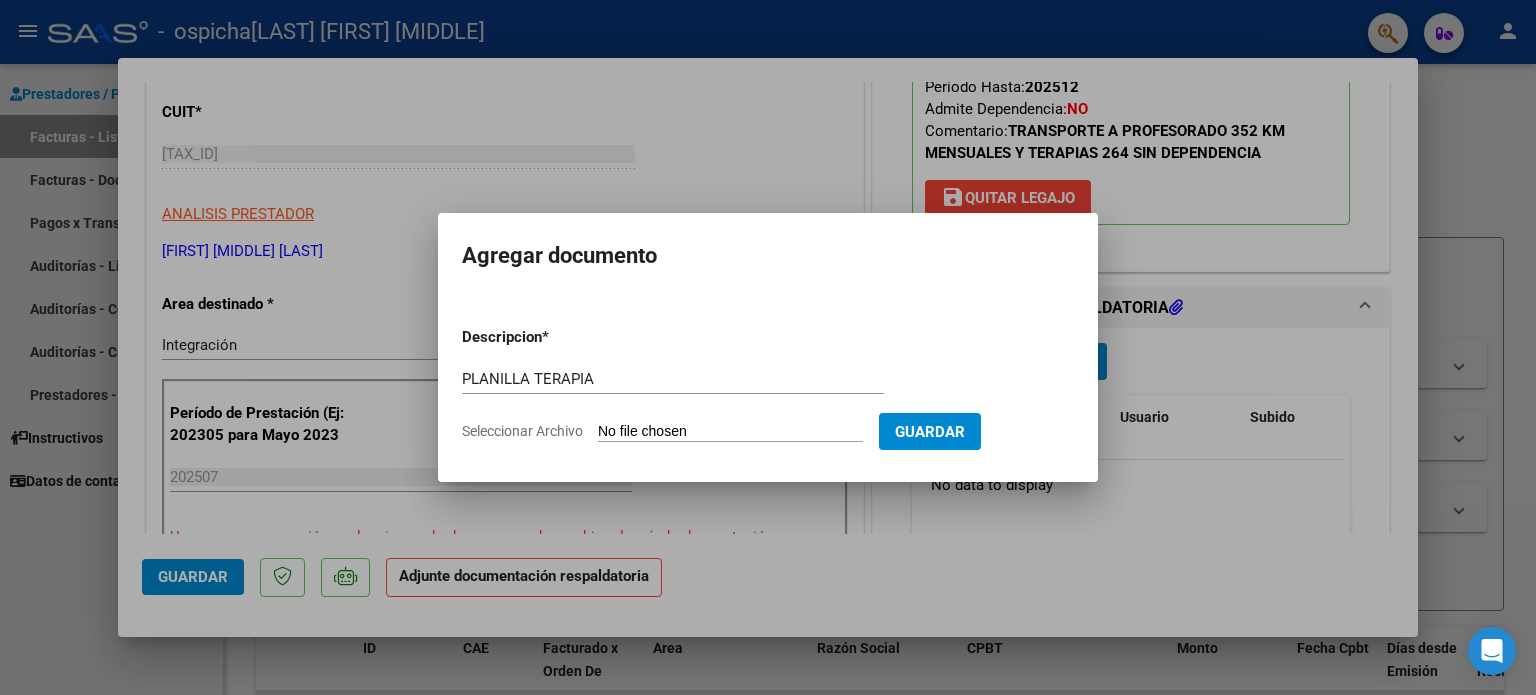 type on "C:\fakepath\[FILENAME].pdf" 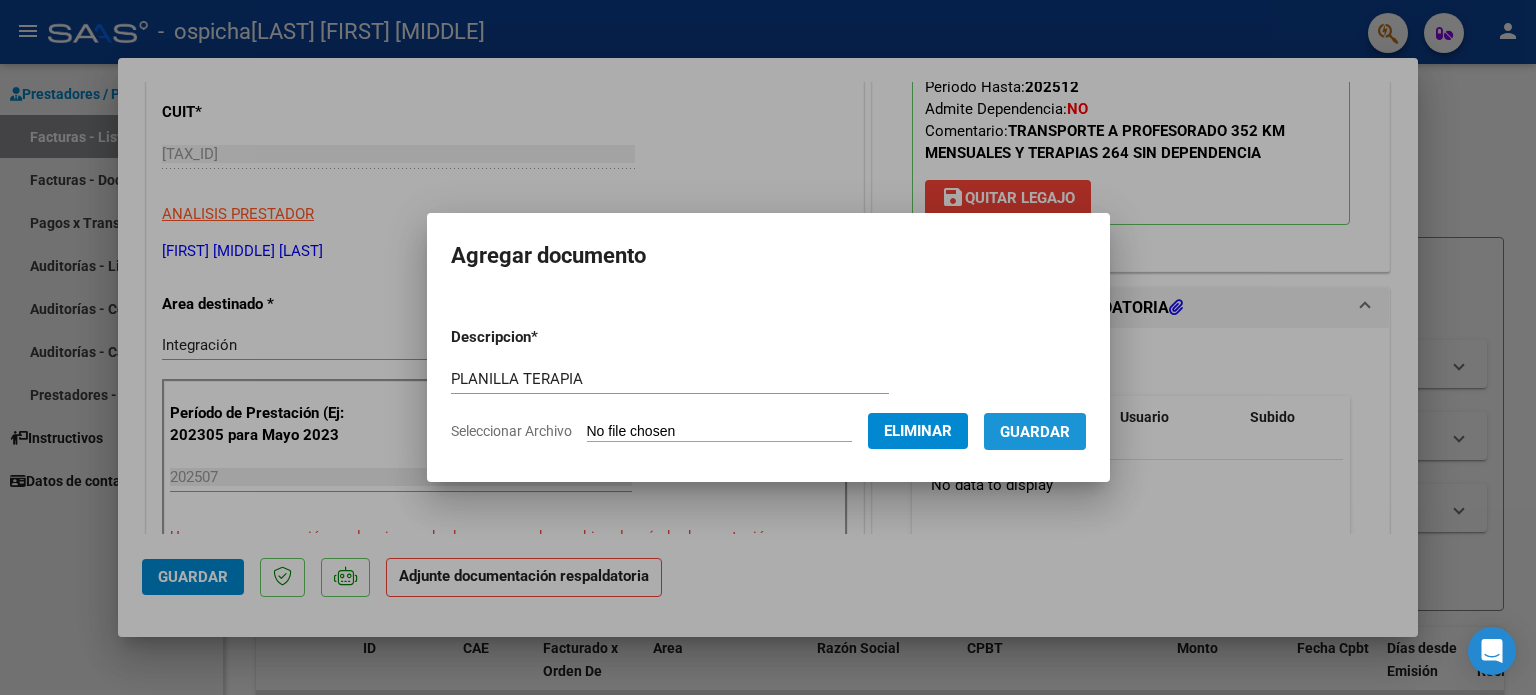 click on "Guardar" at bounding box center (1035, 432) 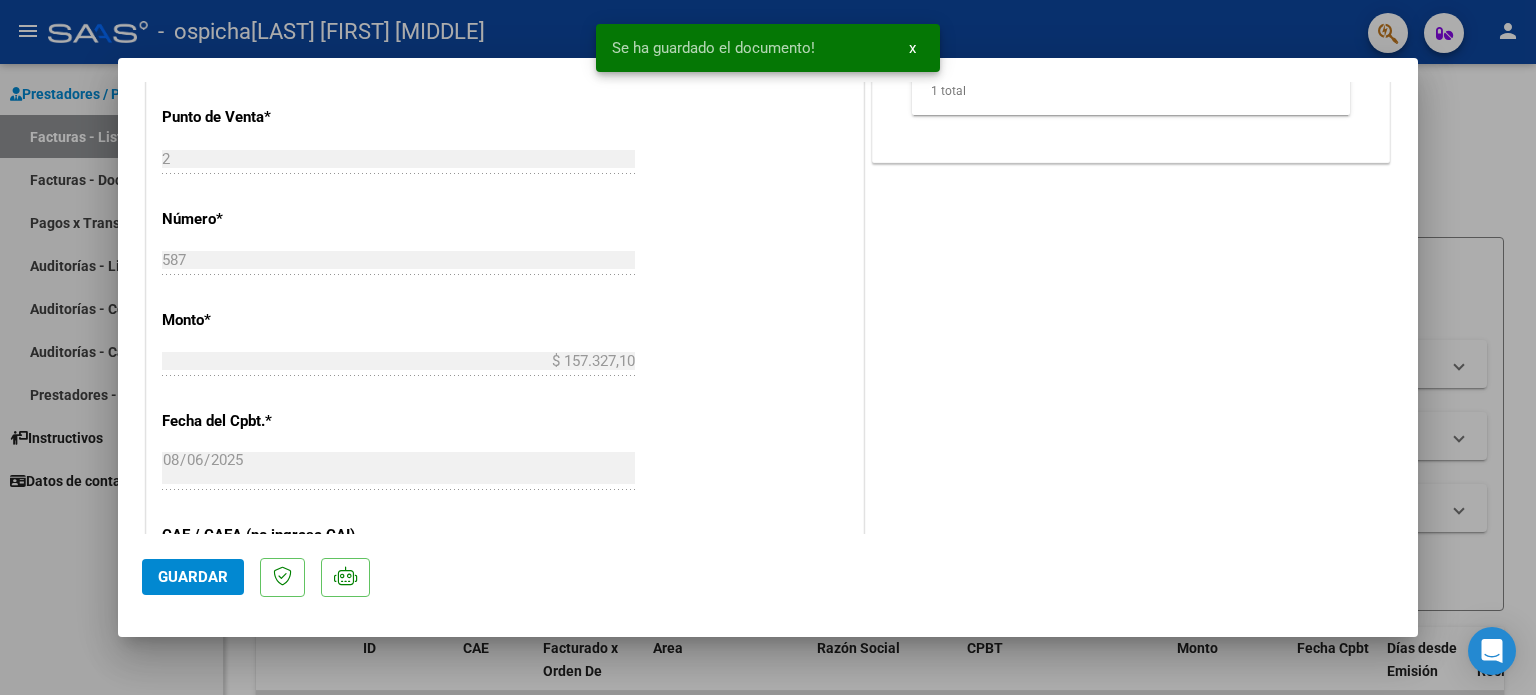 scroll, scrollTop: 636, scrollLeft: 0, axis: vertical 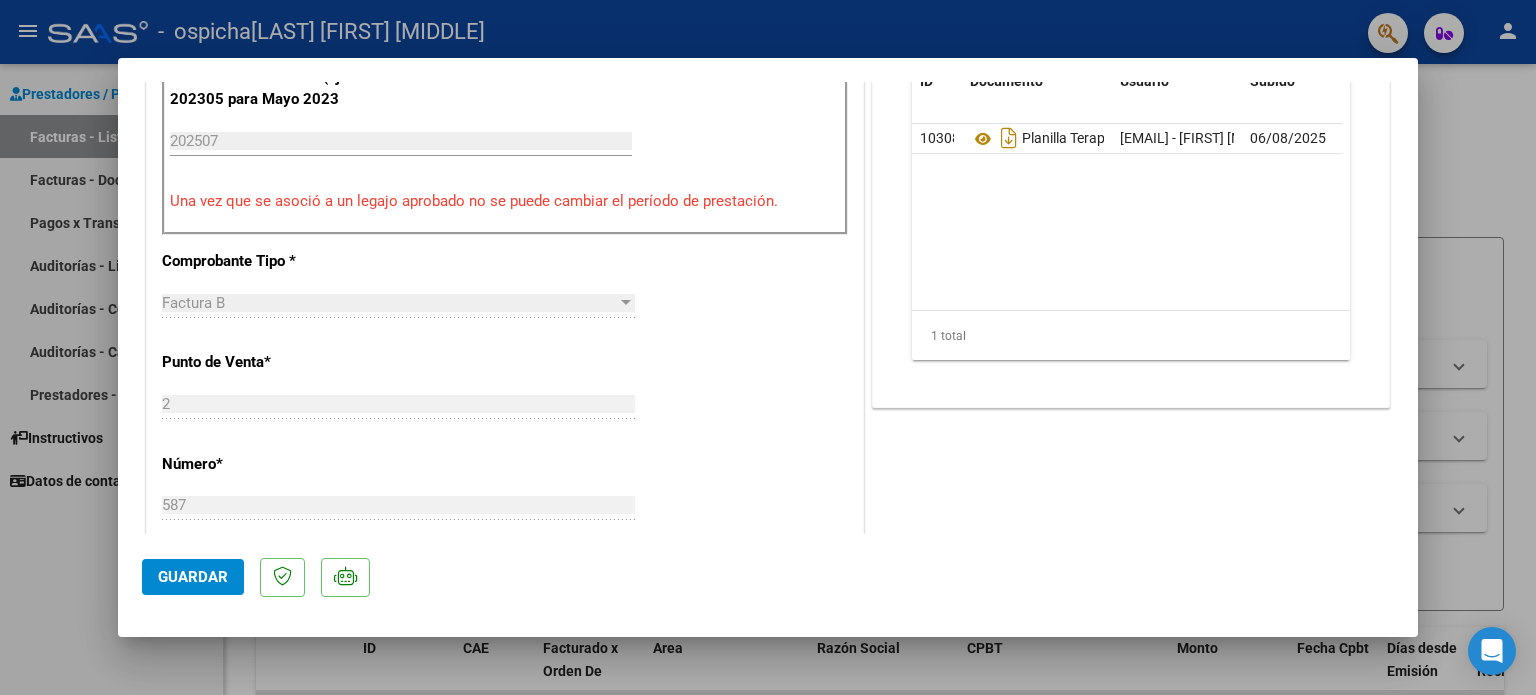 click on "Guardar" 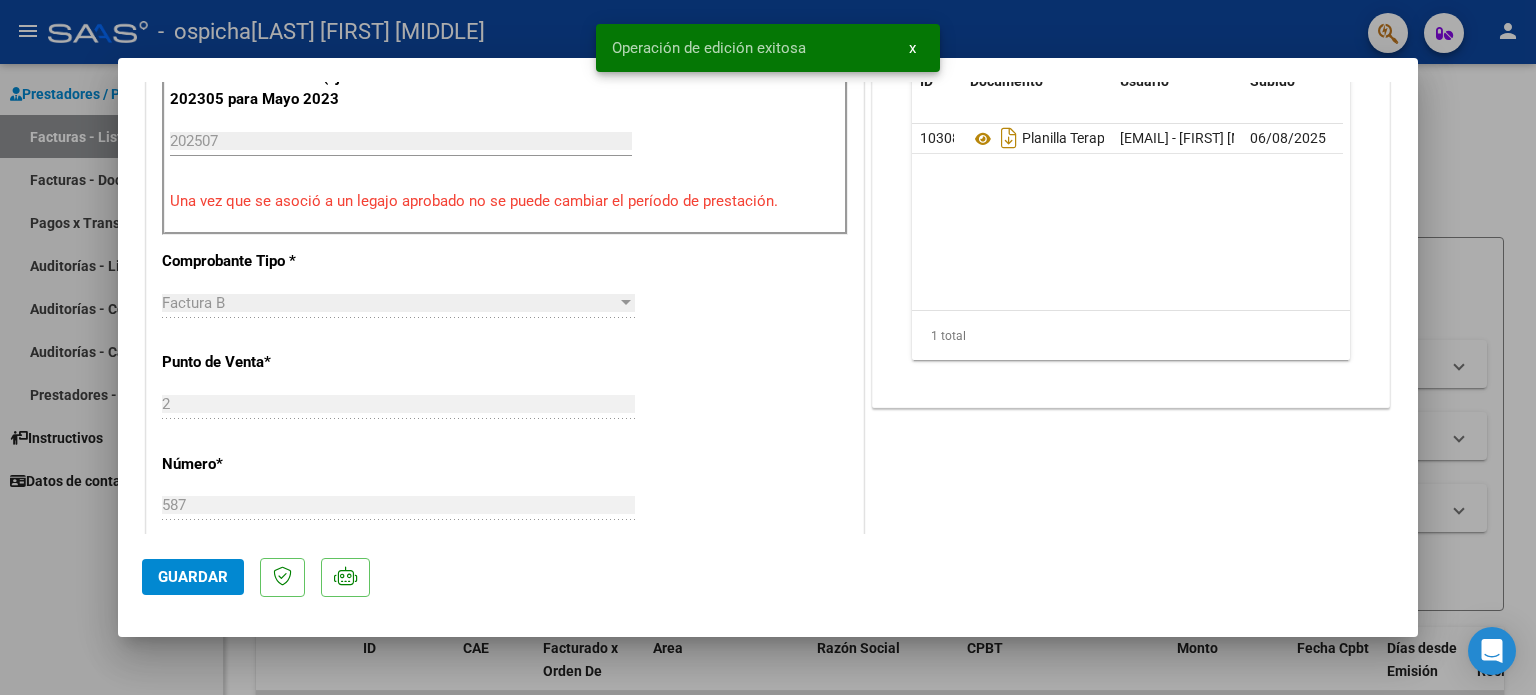 click at bounding box center (768, 347) 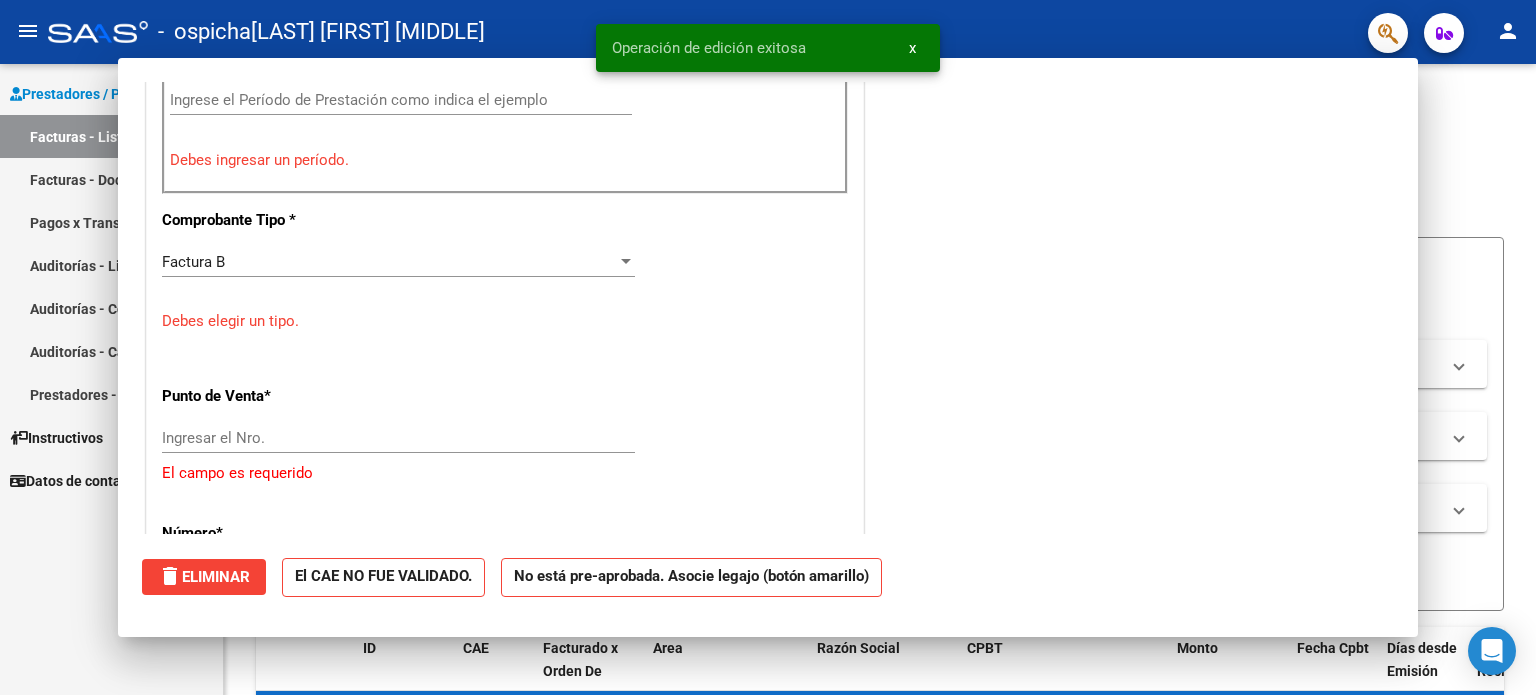 scroll, scrollTop: 595, scrollLeft: 0, axis: vertical 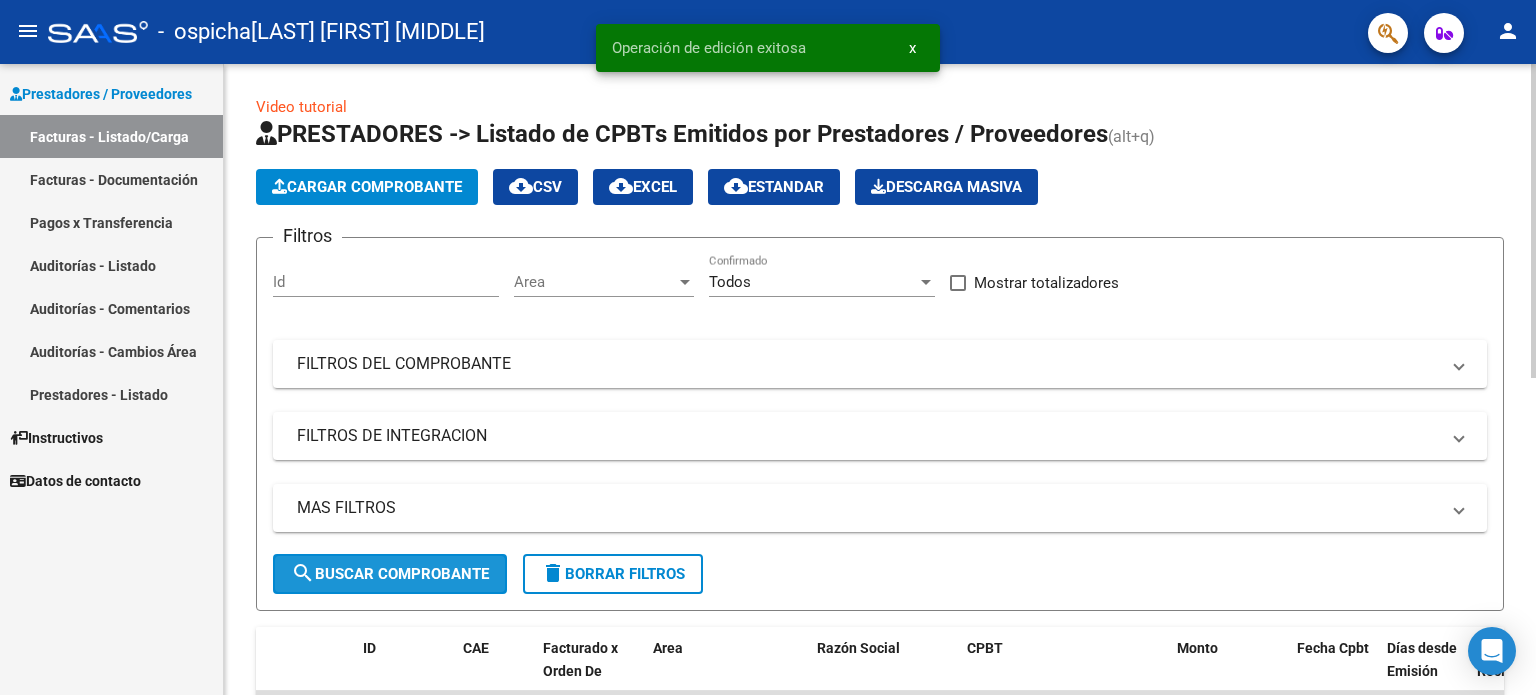click on "search  Buscar Comprobante" 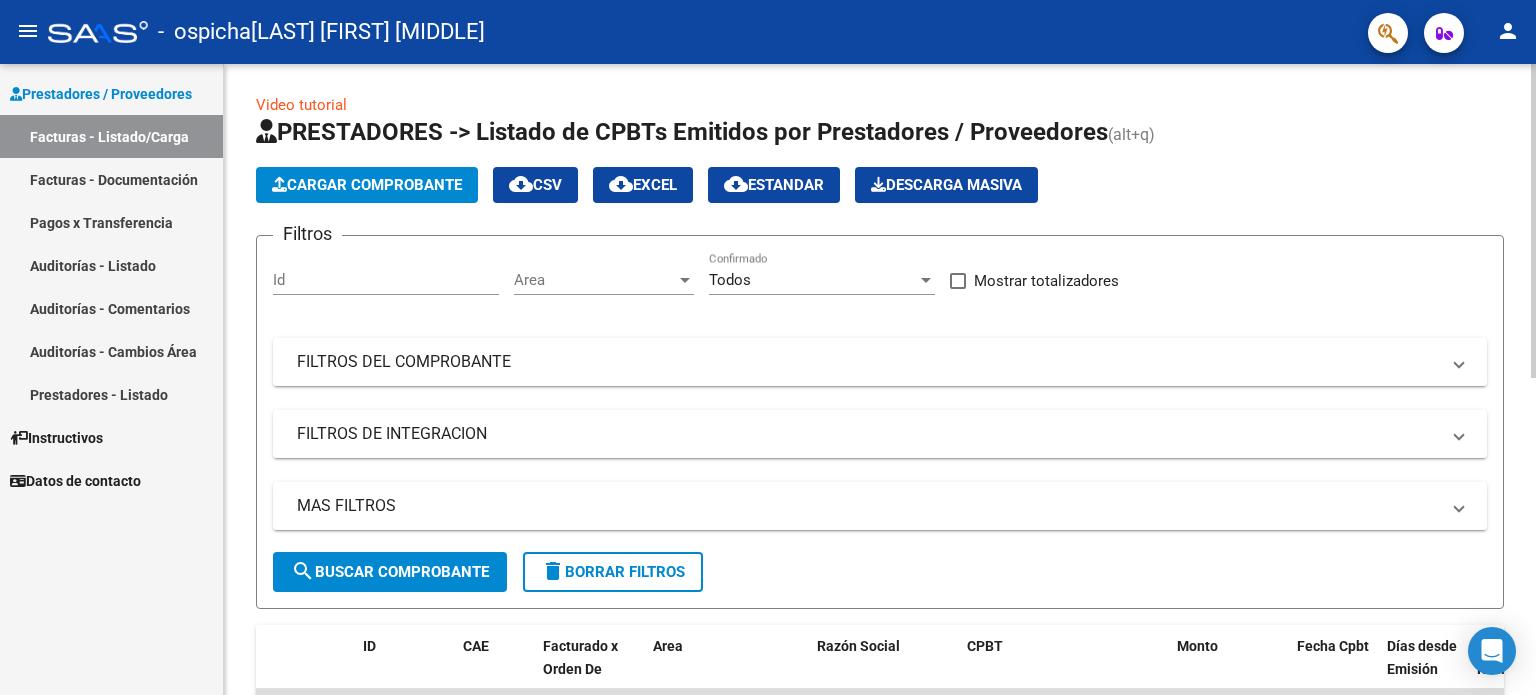 scroll, scrollTop: 0, scrollLeft: 0, axis: both 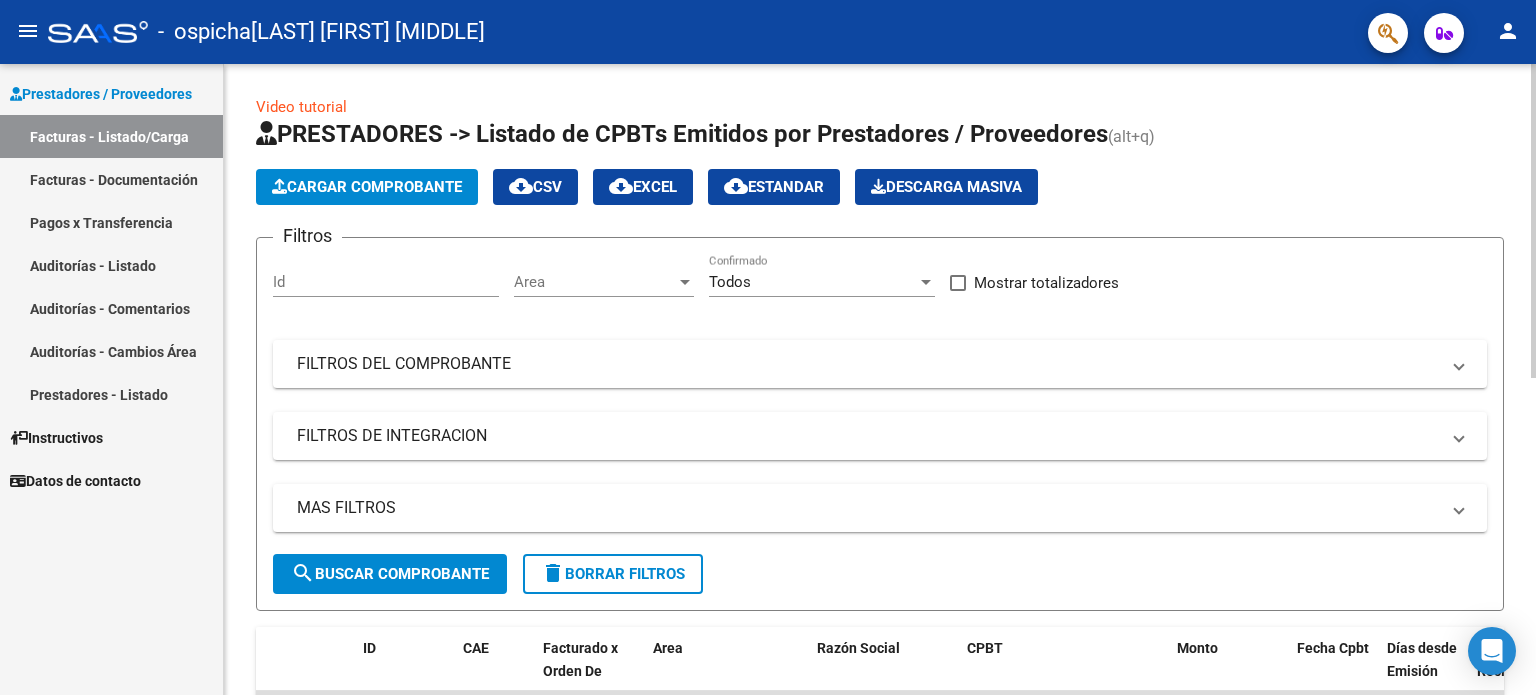 click on "Cargar Comprobante" 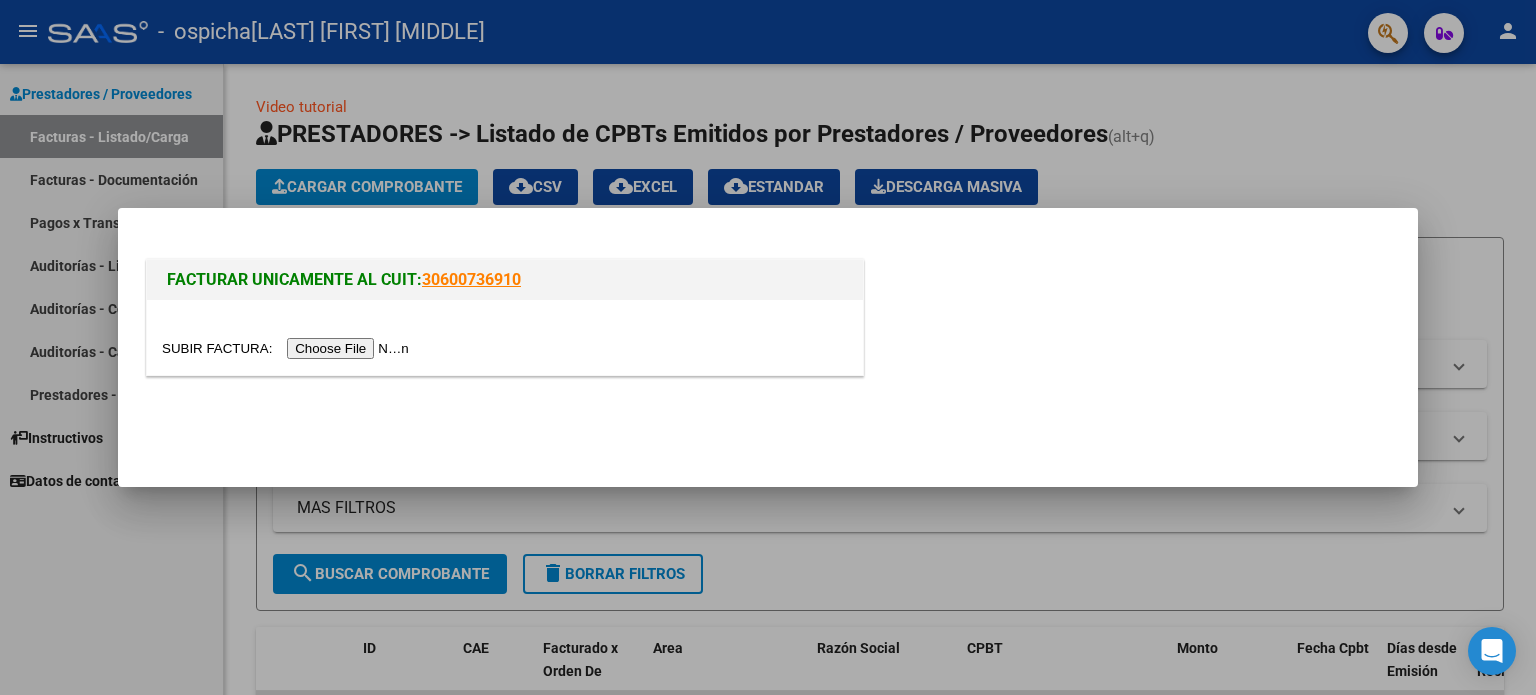 click at bounding box center (288, 348) 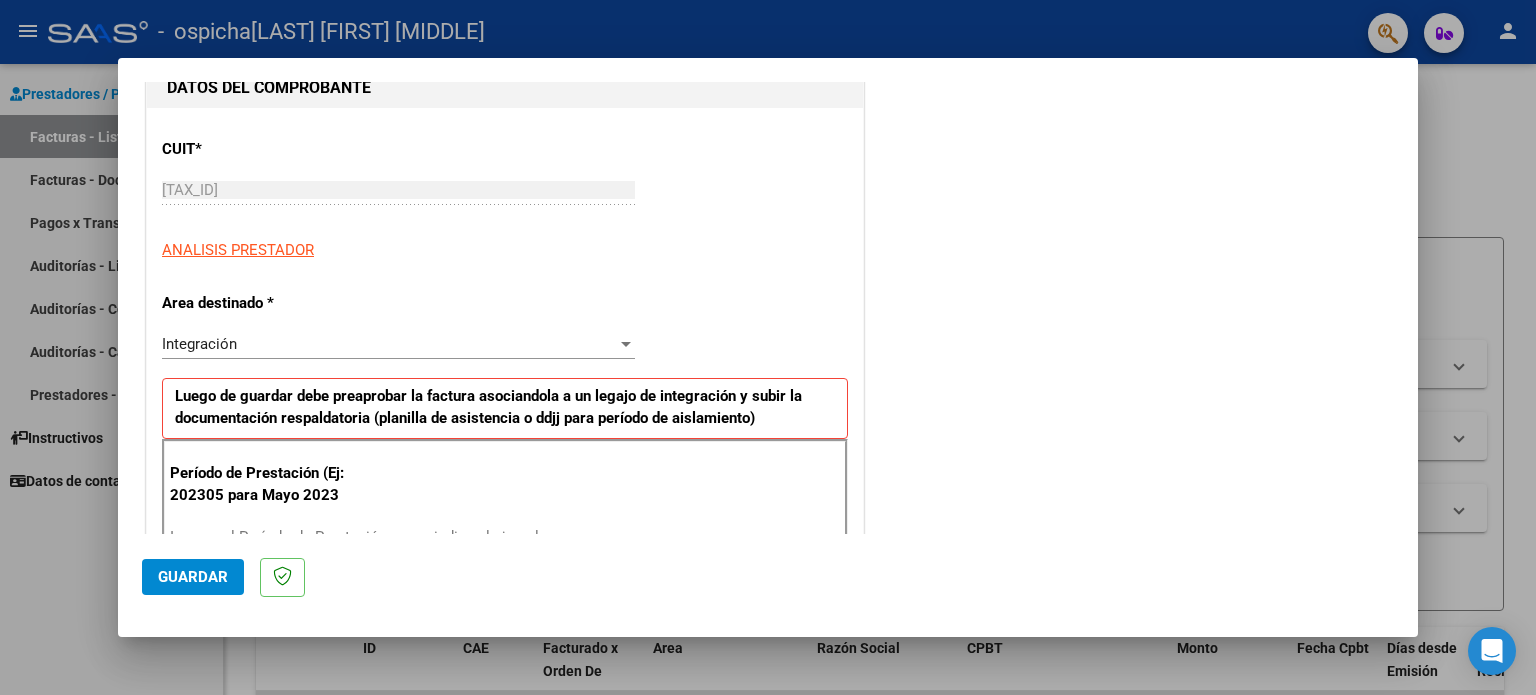 scroll, scrollTop: 300, scrollLeft: 0, axis: vertical 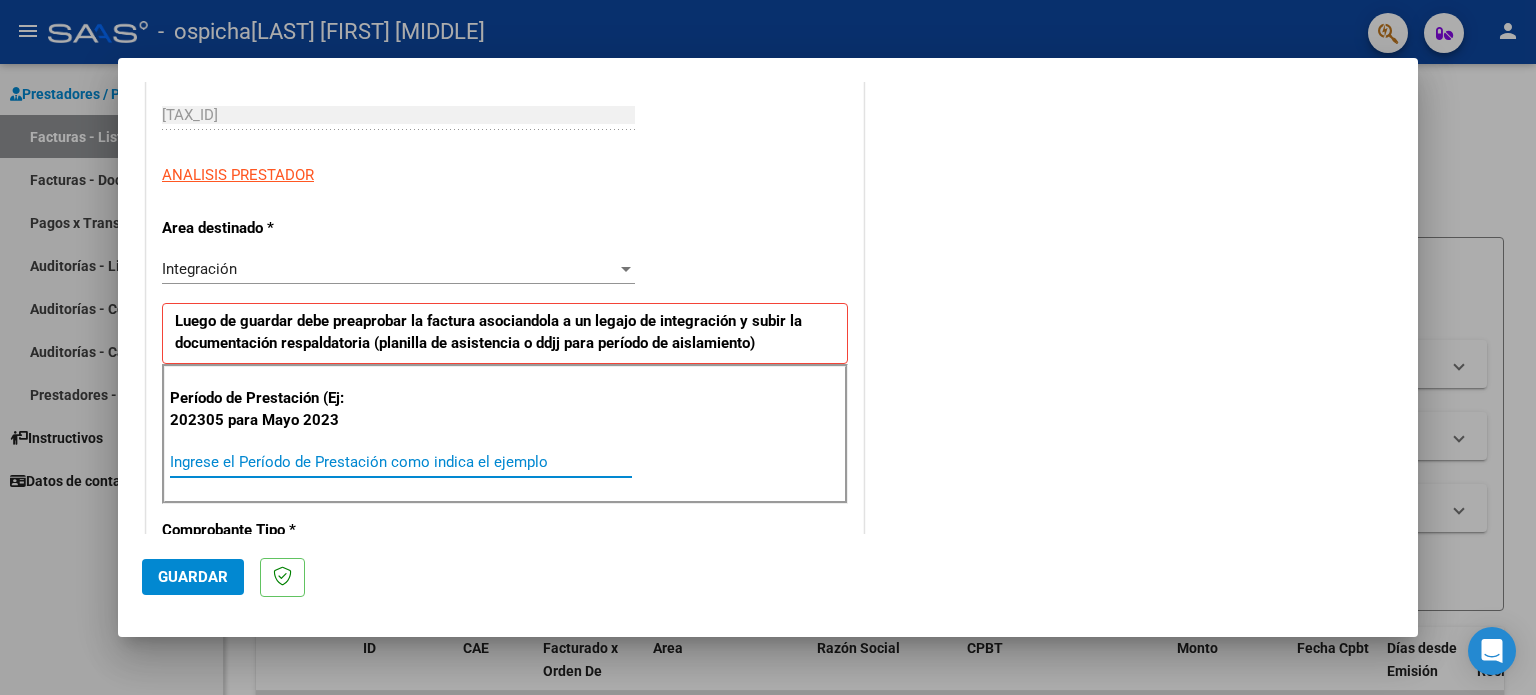 click on "Ingrese el Período de Prestación como indica el ejemplo" at bounding box center (401, 462) 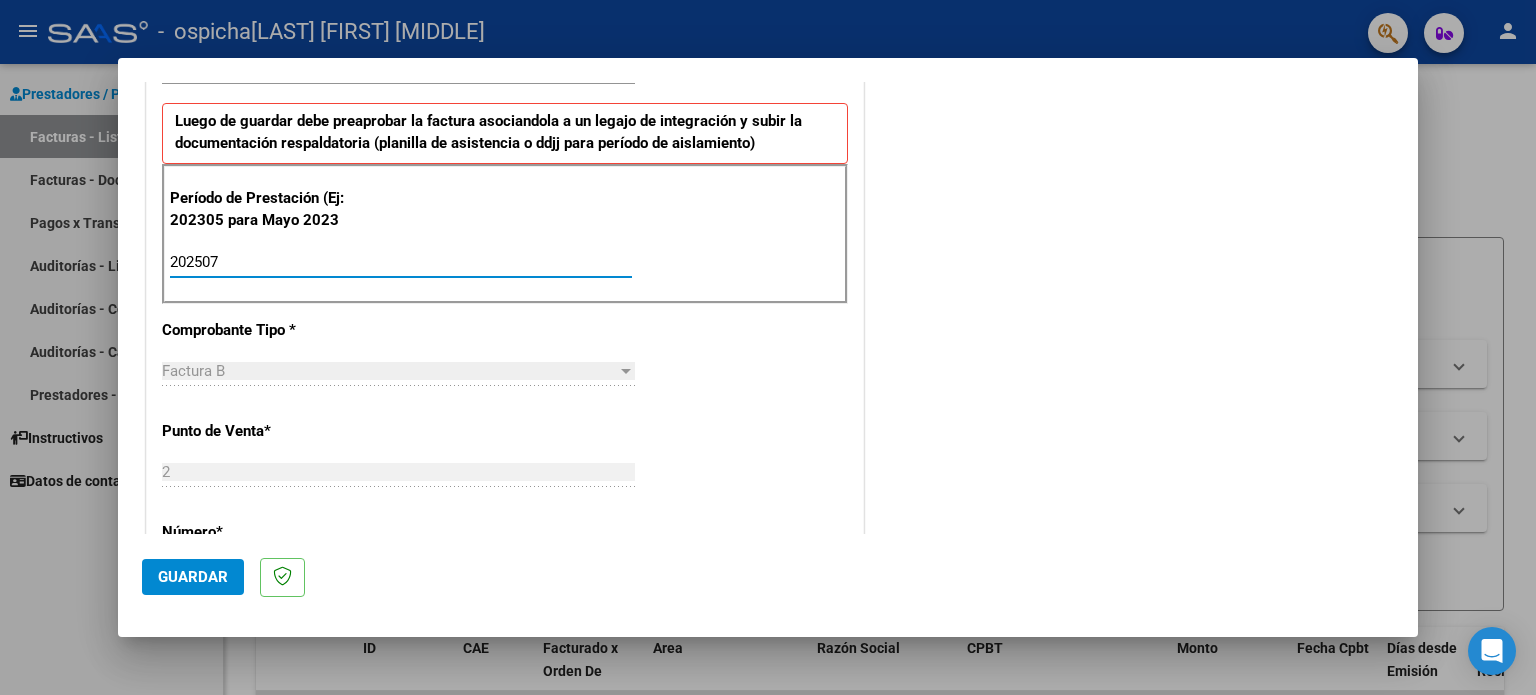 scroll, scrollTop: 800, scrollLeft: 0, axis: vertical 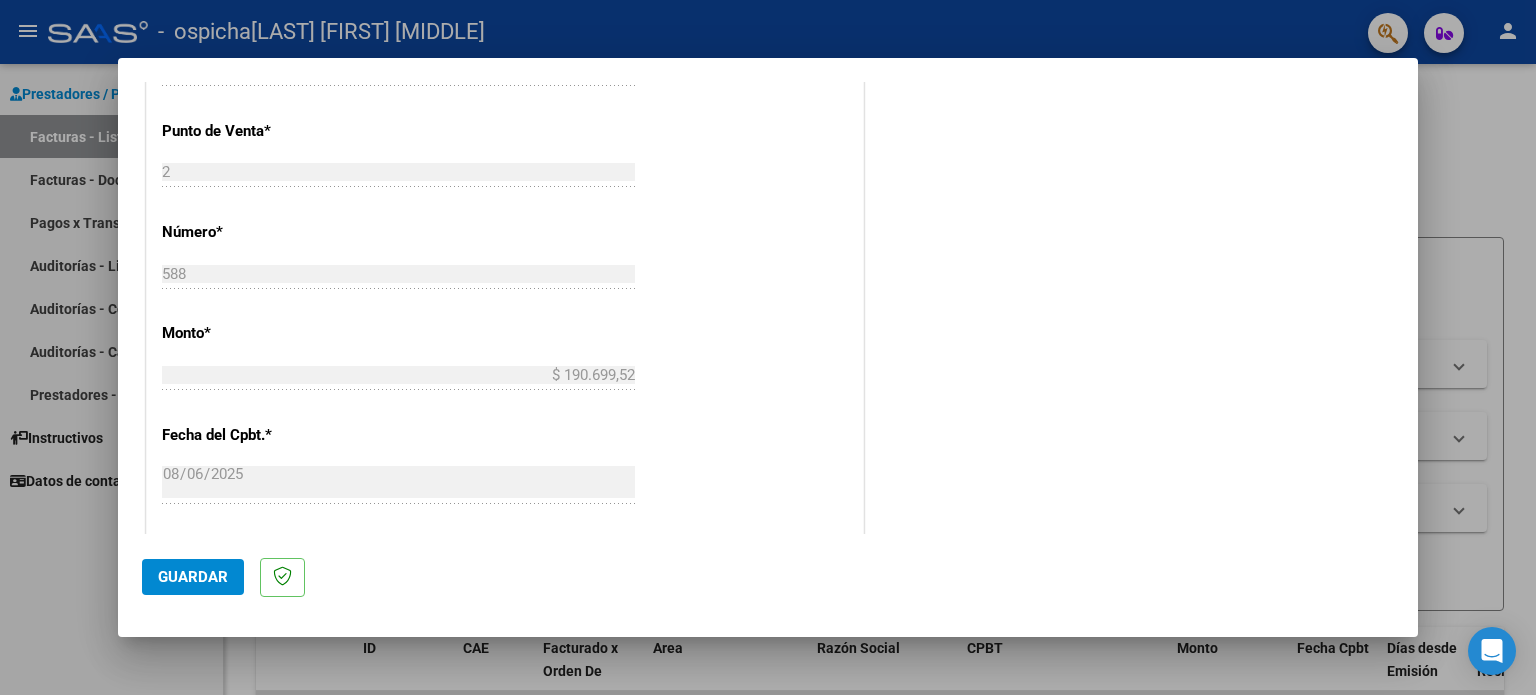 type on "202507" 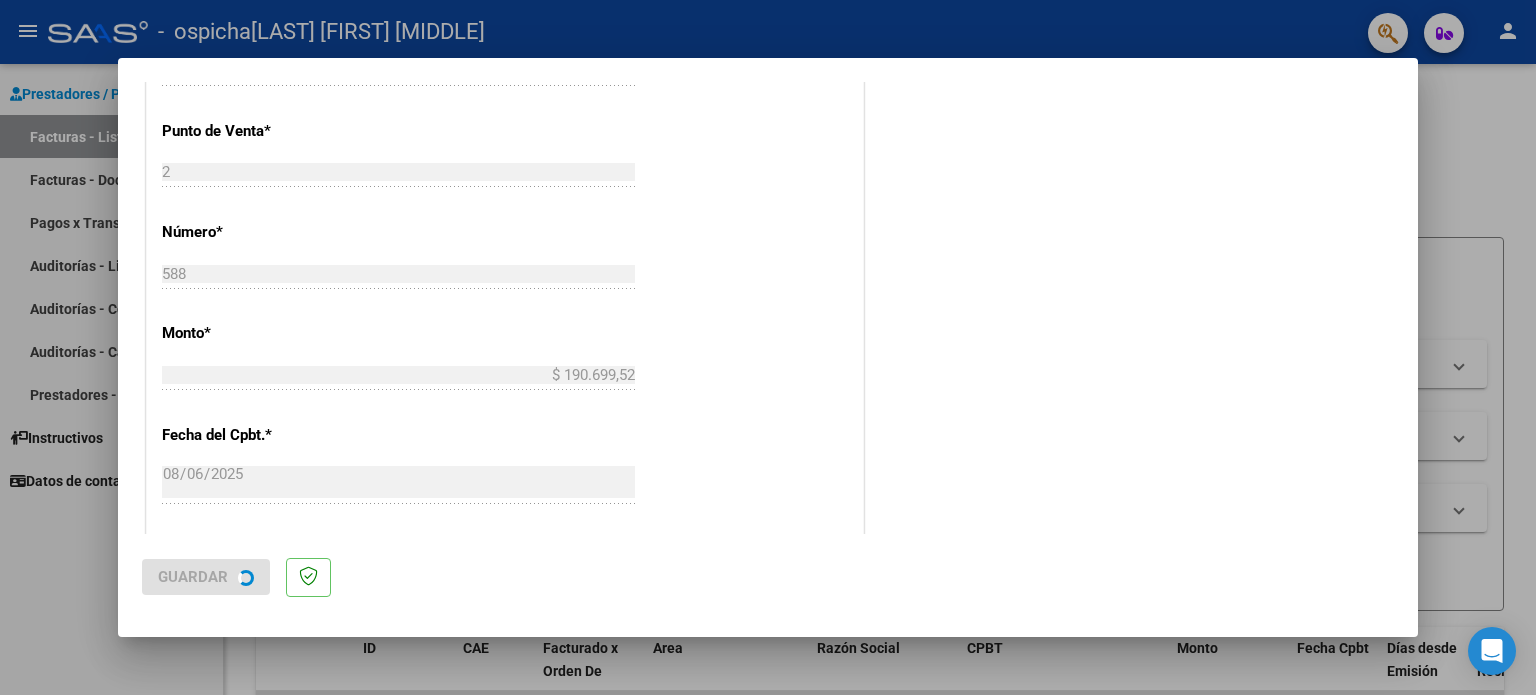 scroll, scrollTop: 0, scrollLeft: 0, axis: both 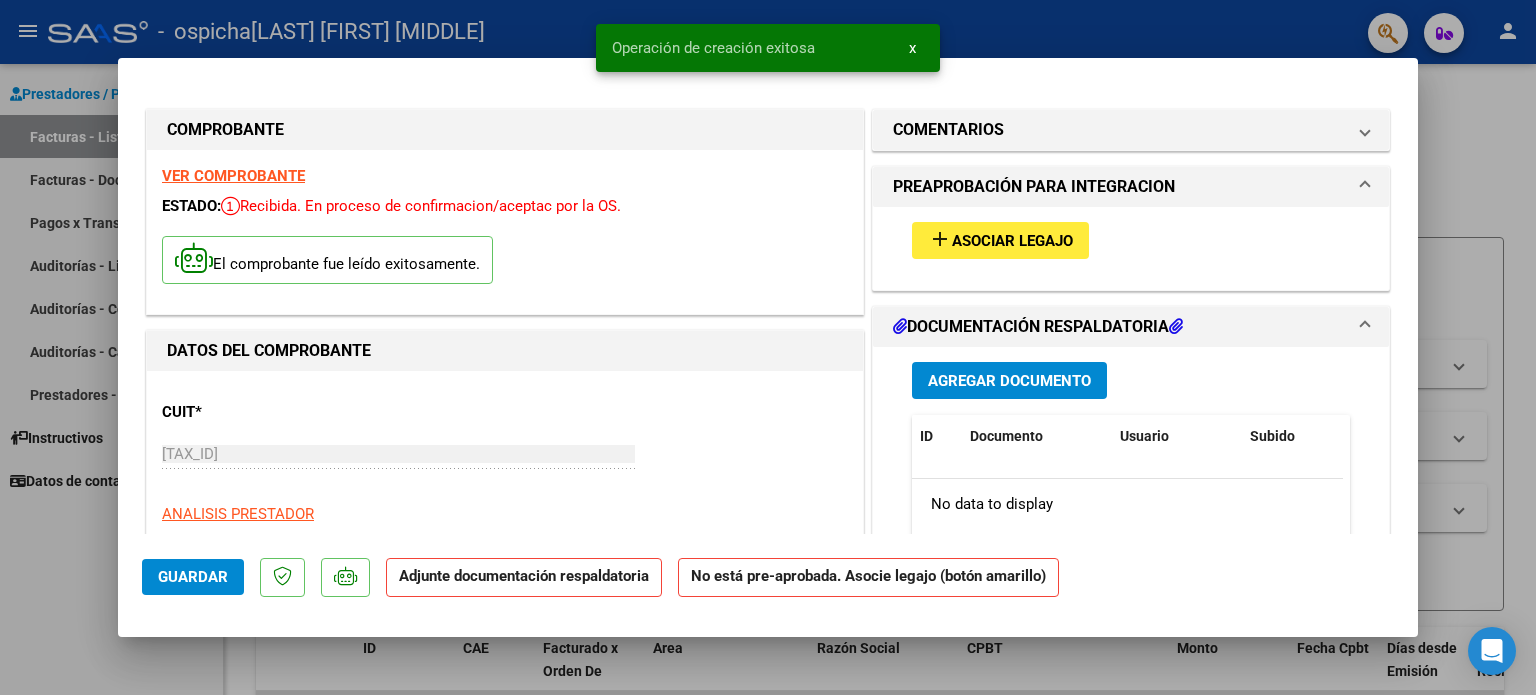 click on "Asociar Legajo" at bounding box center (1012, 241) 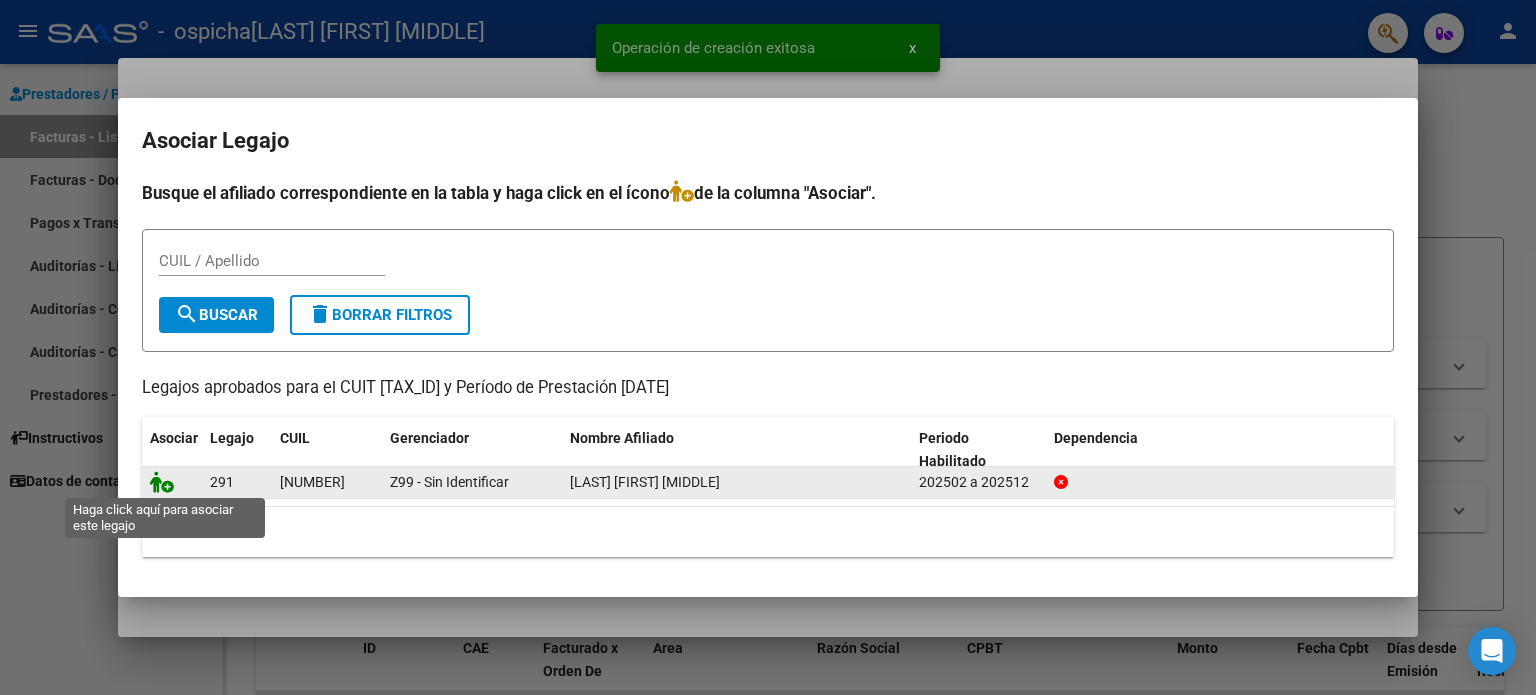 click 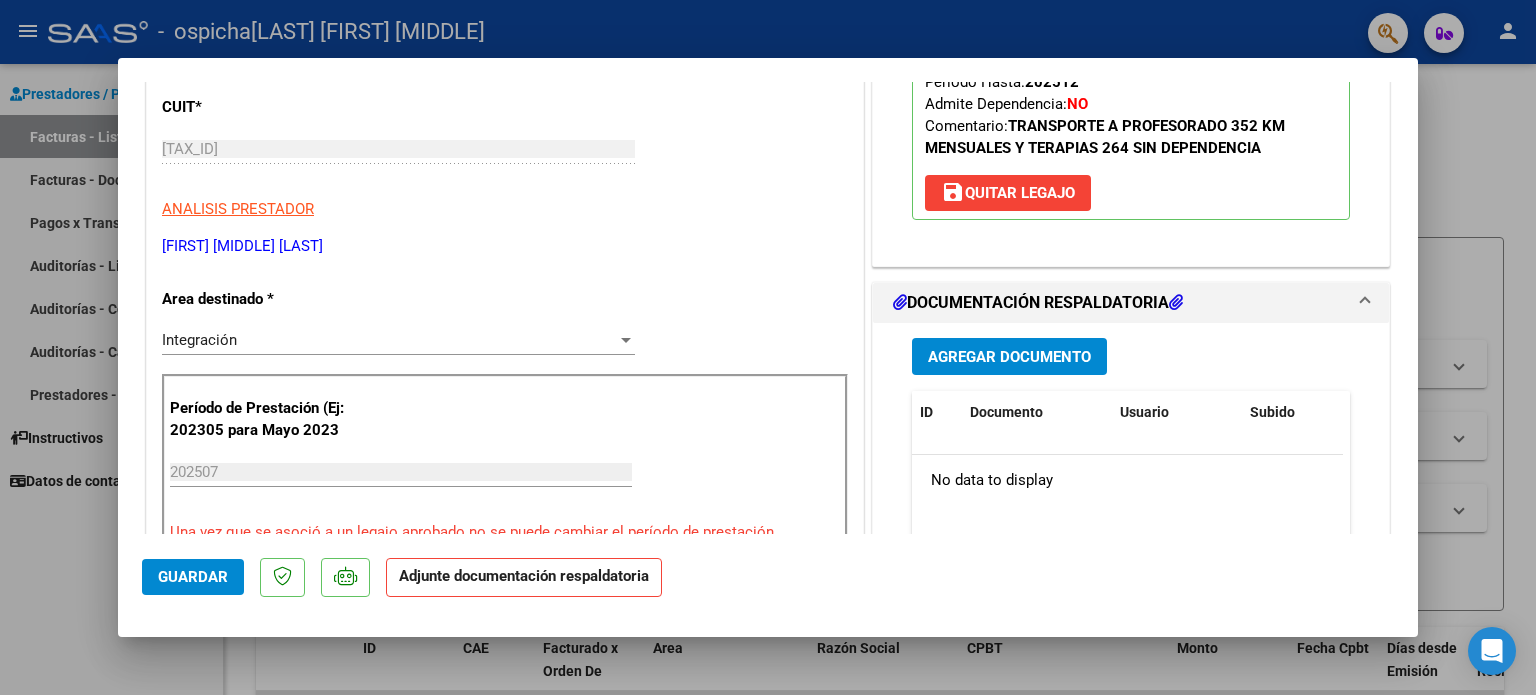 scroll, scrollTop: 400, scrollLeft: 0, axis: vertical 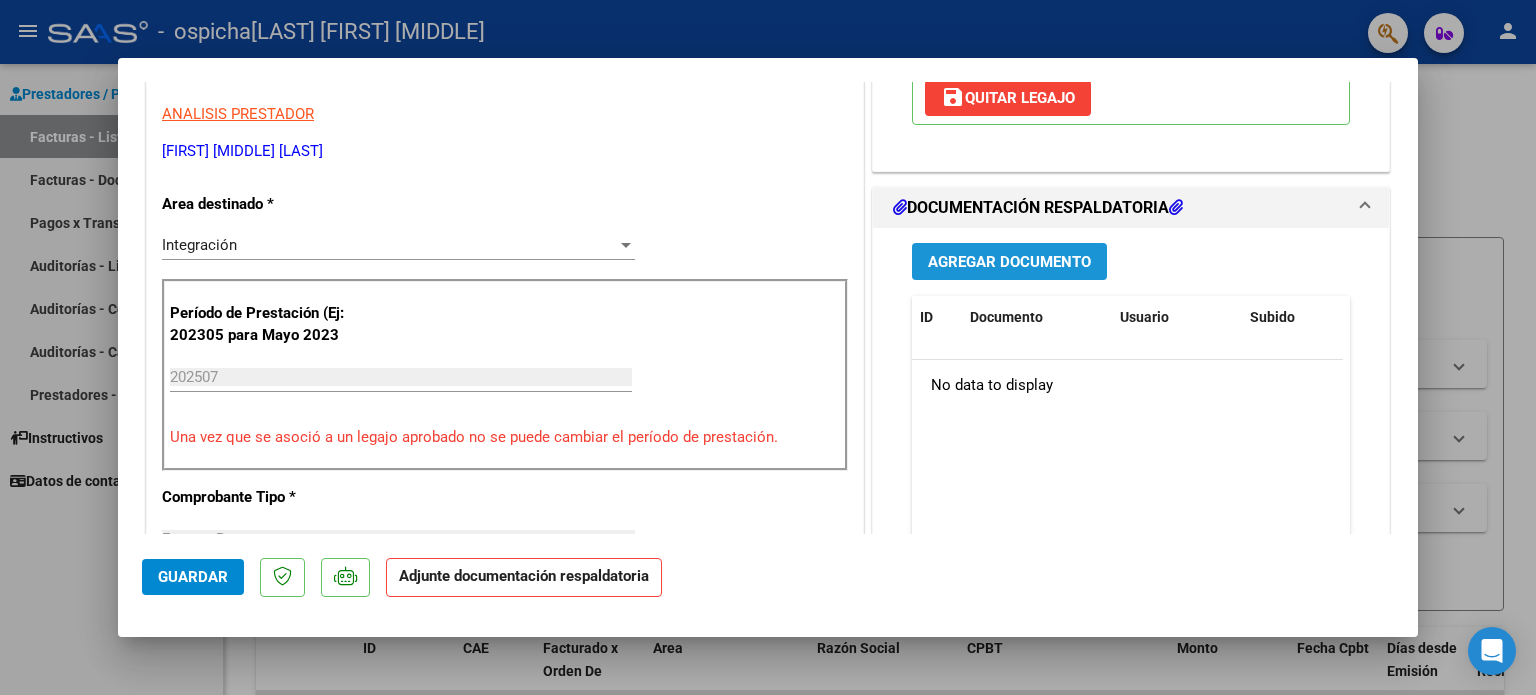 click on "Agregar Documento" at bounding box center (1009, 262) 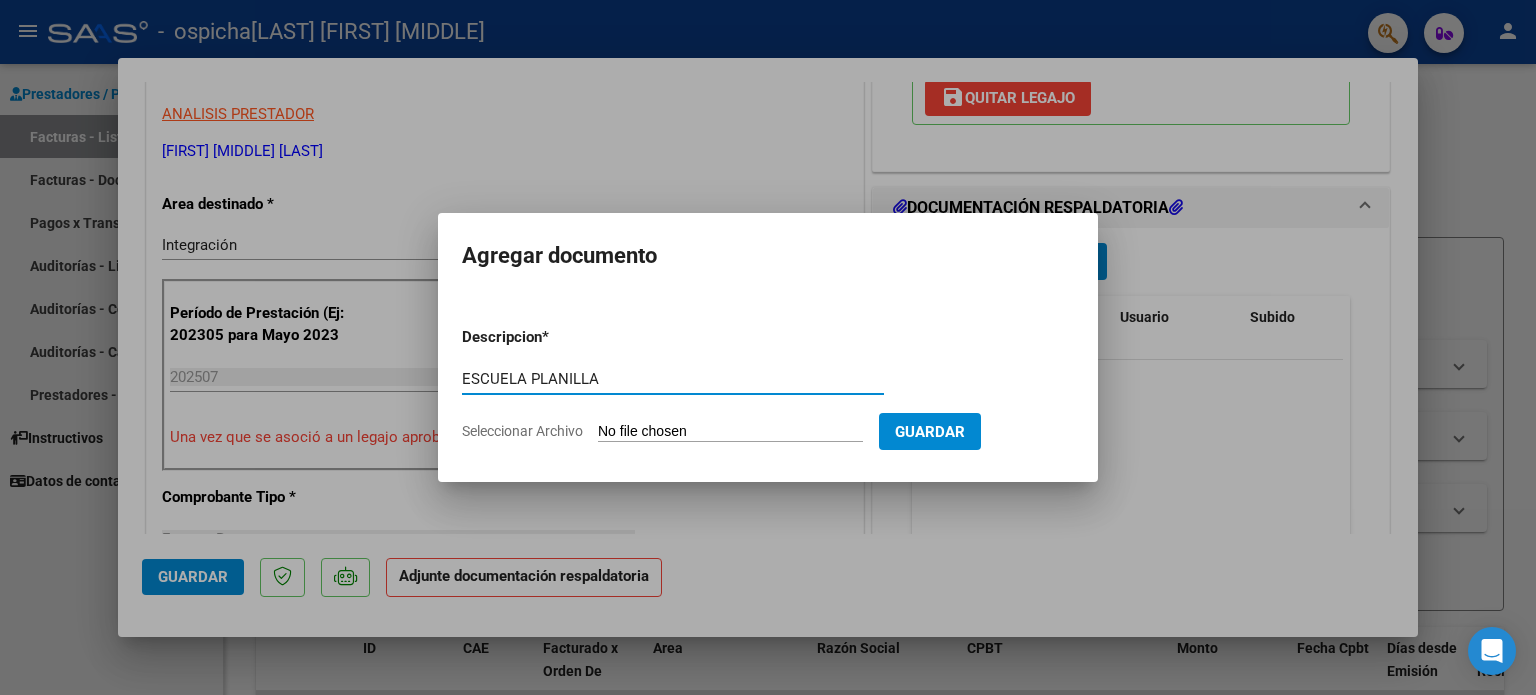 type on "ESCUELA PLANILLA" 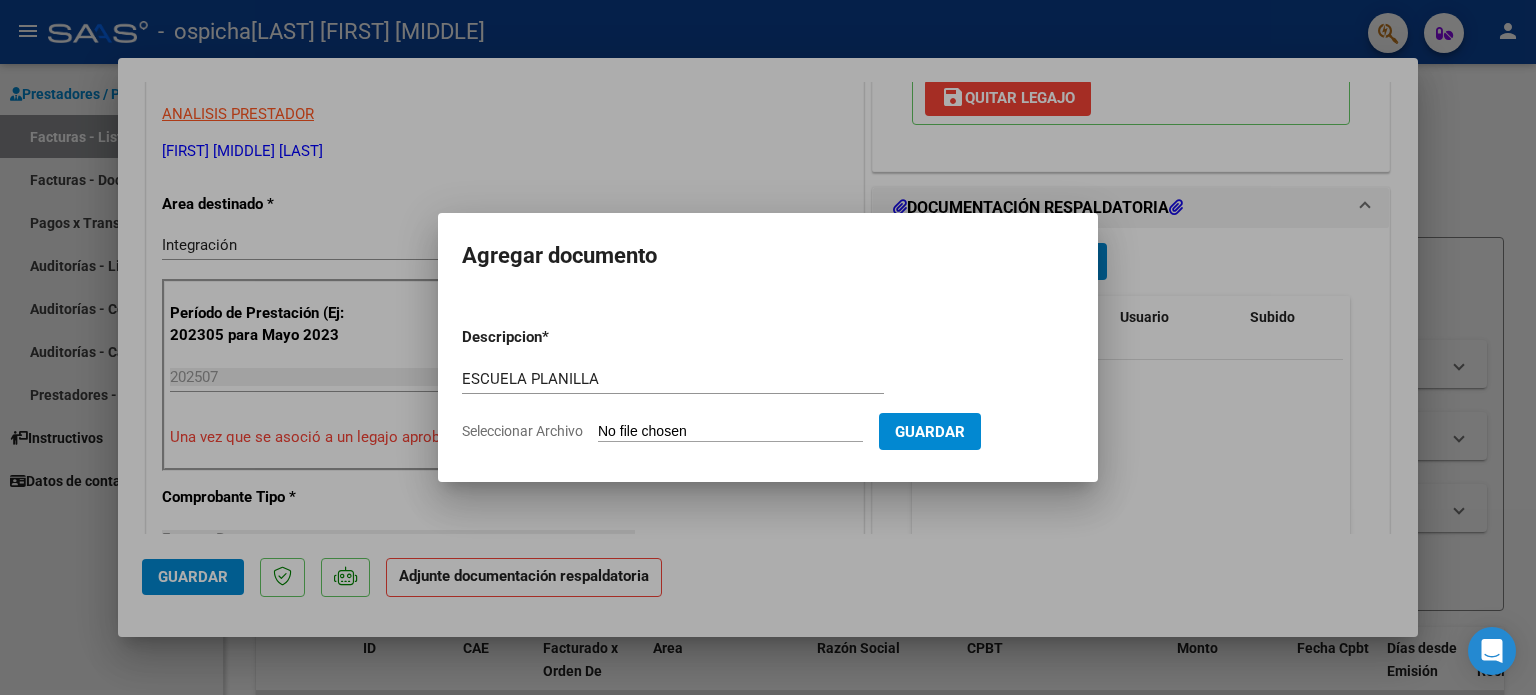 click on "Seleccionar Archivo" at bounding box center (730, 432) 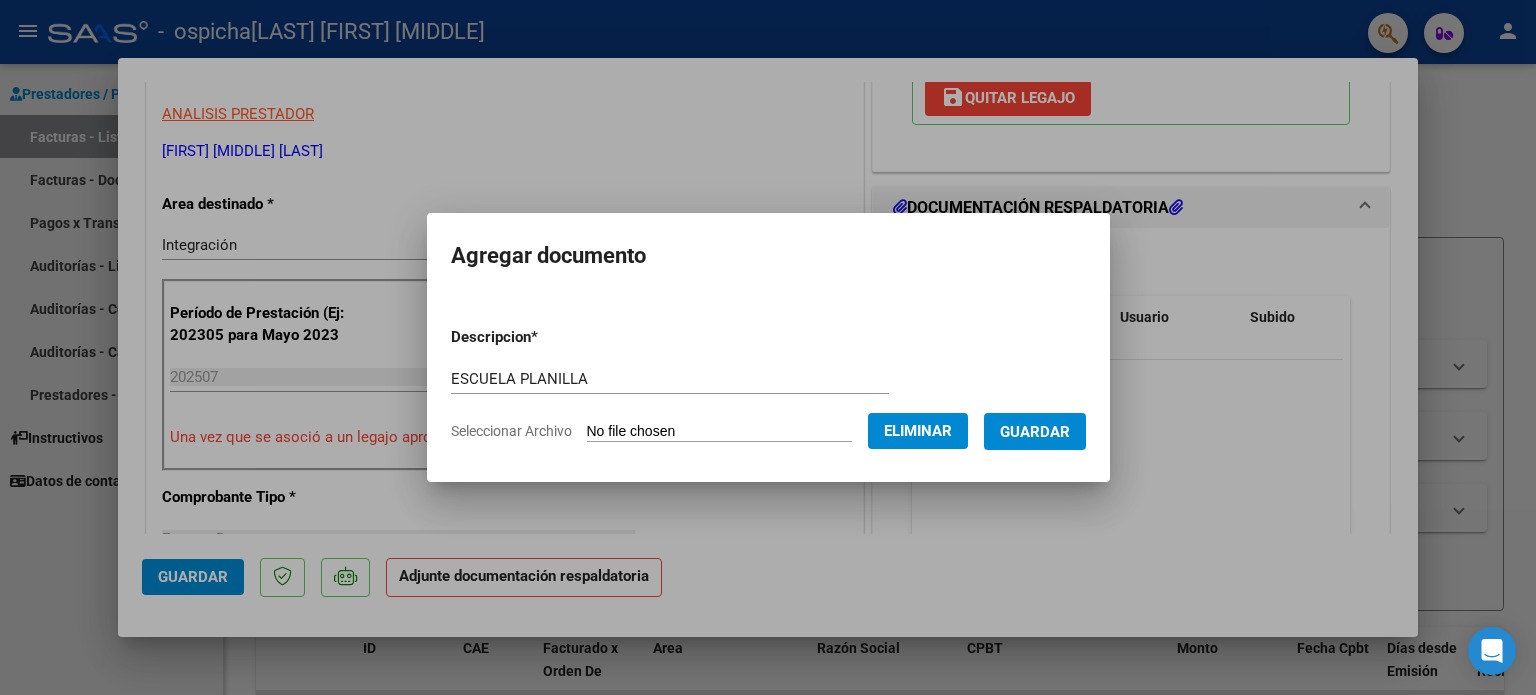 click on "Guardar" at bounding box center (1035, 432) 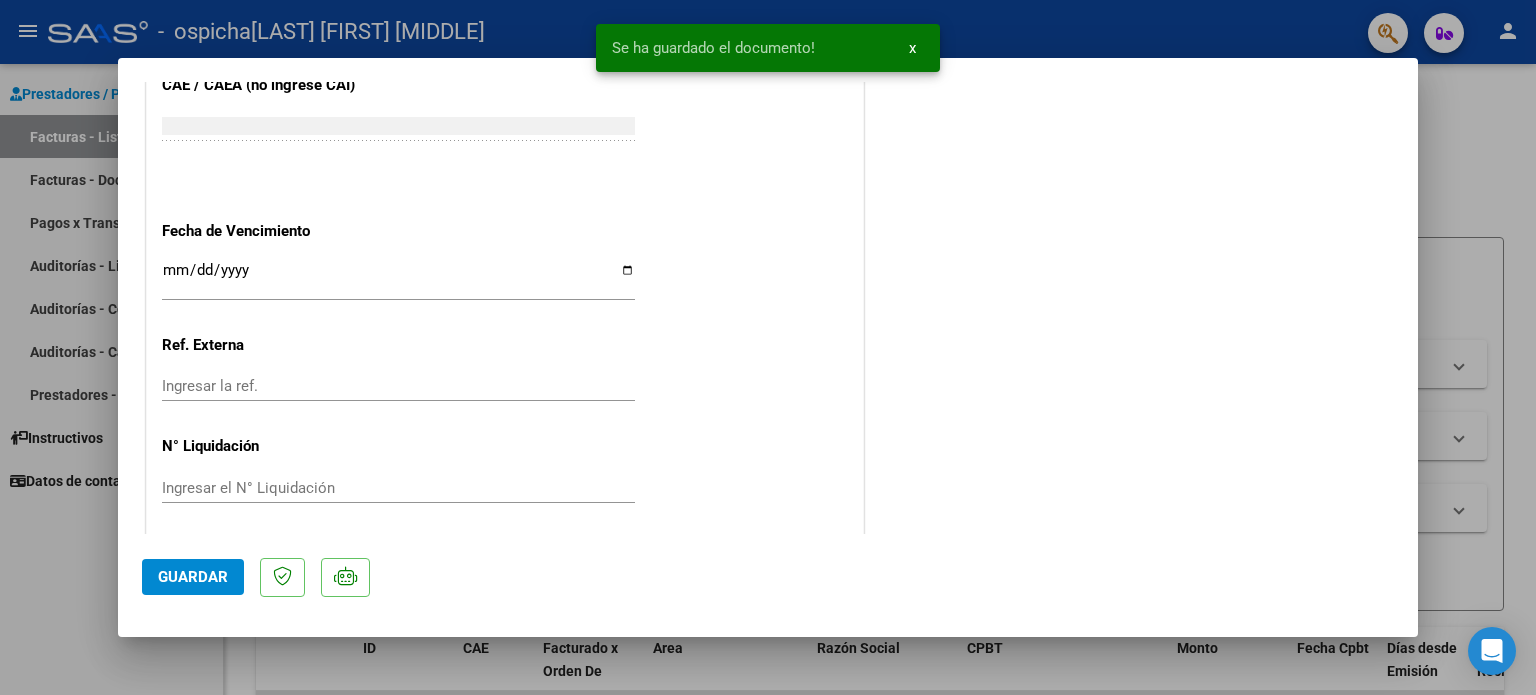 scroll, scrollTop: 1336, scrollLeft: 0, axis: vertical 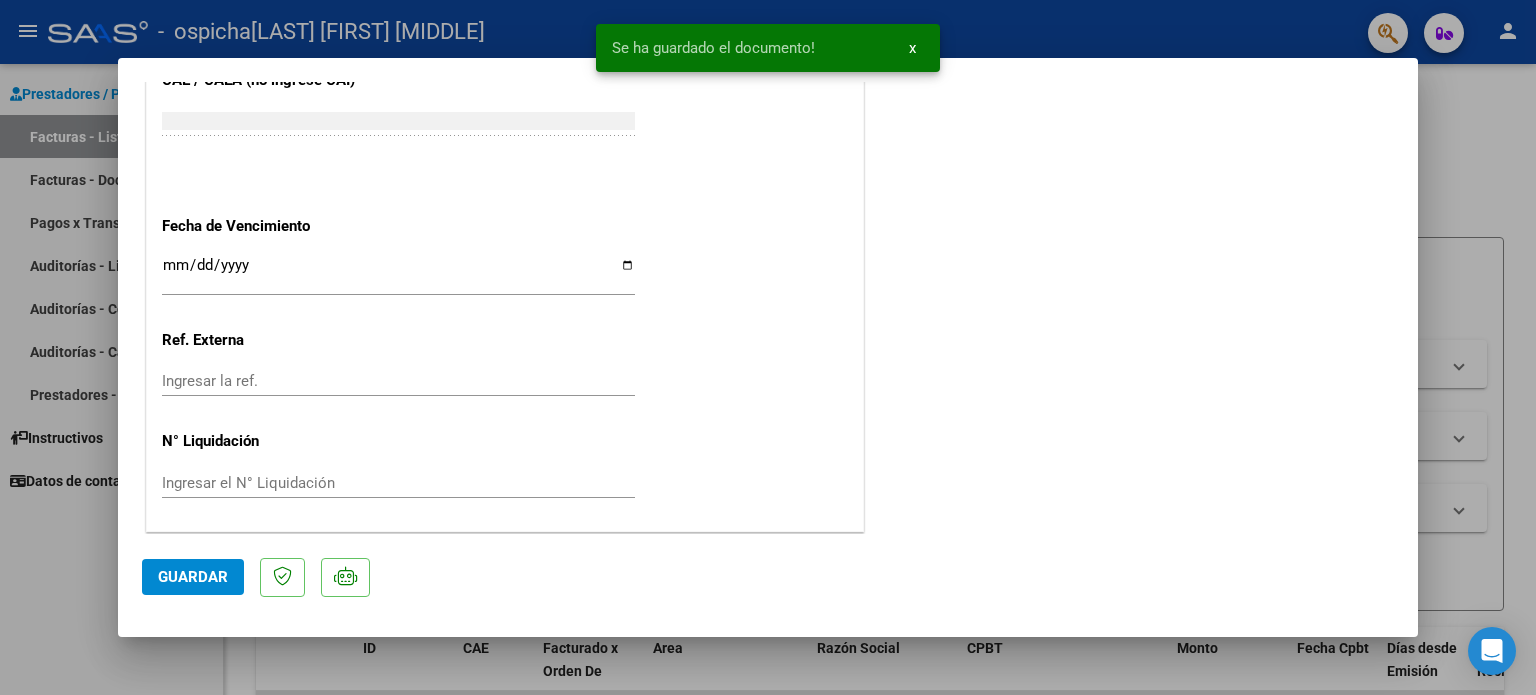 click on "Guardar" 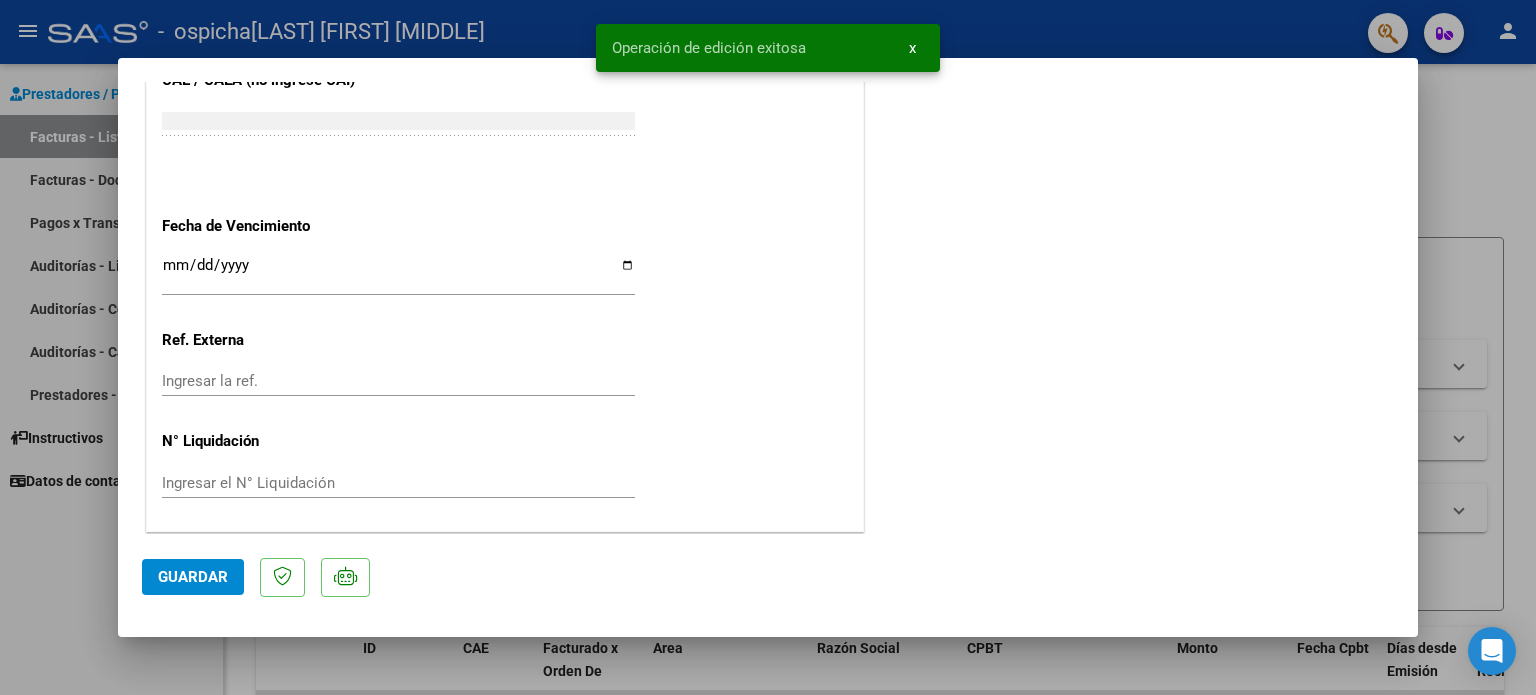 click at bounding box center (768, 347) 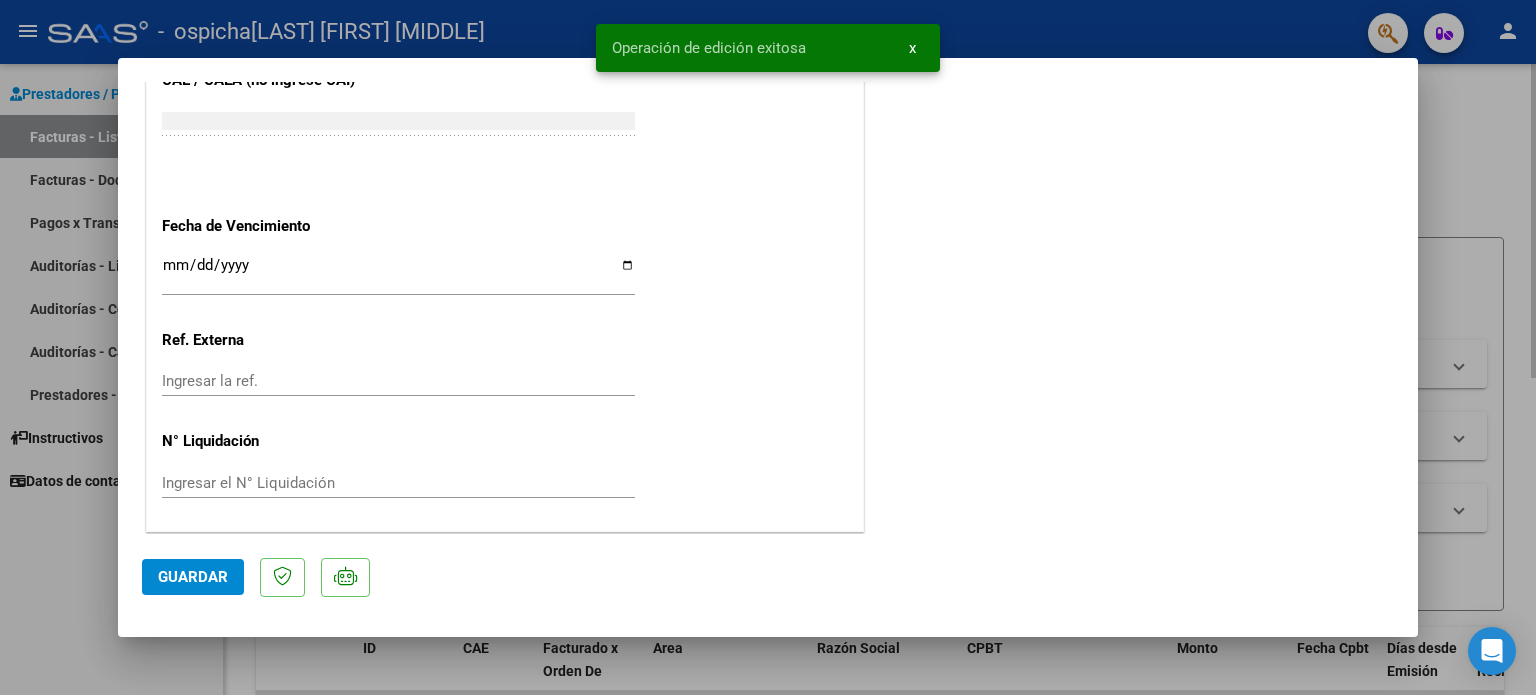 scroll, scrollTop: 1487, scrollLeft: 0, axis: vertical 